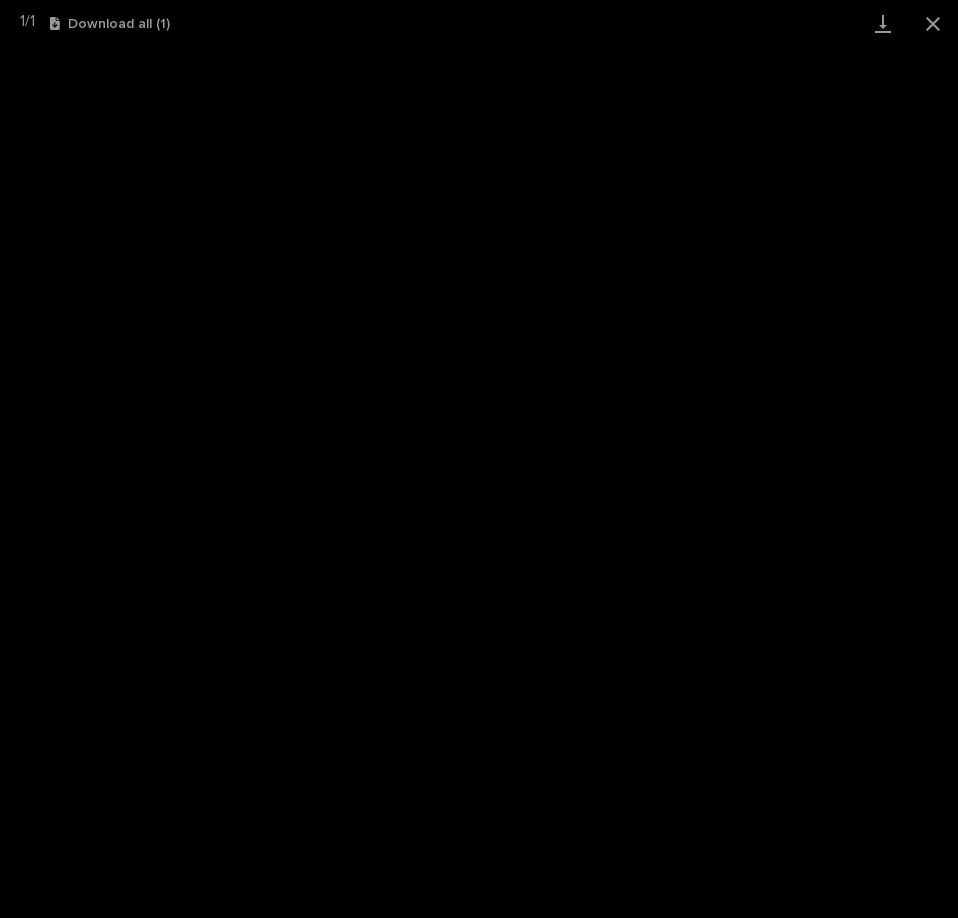 scroll, scrollTop: 0, scrollLeft: 0, axis: both 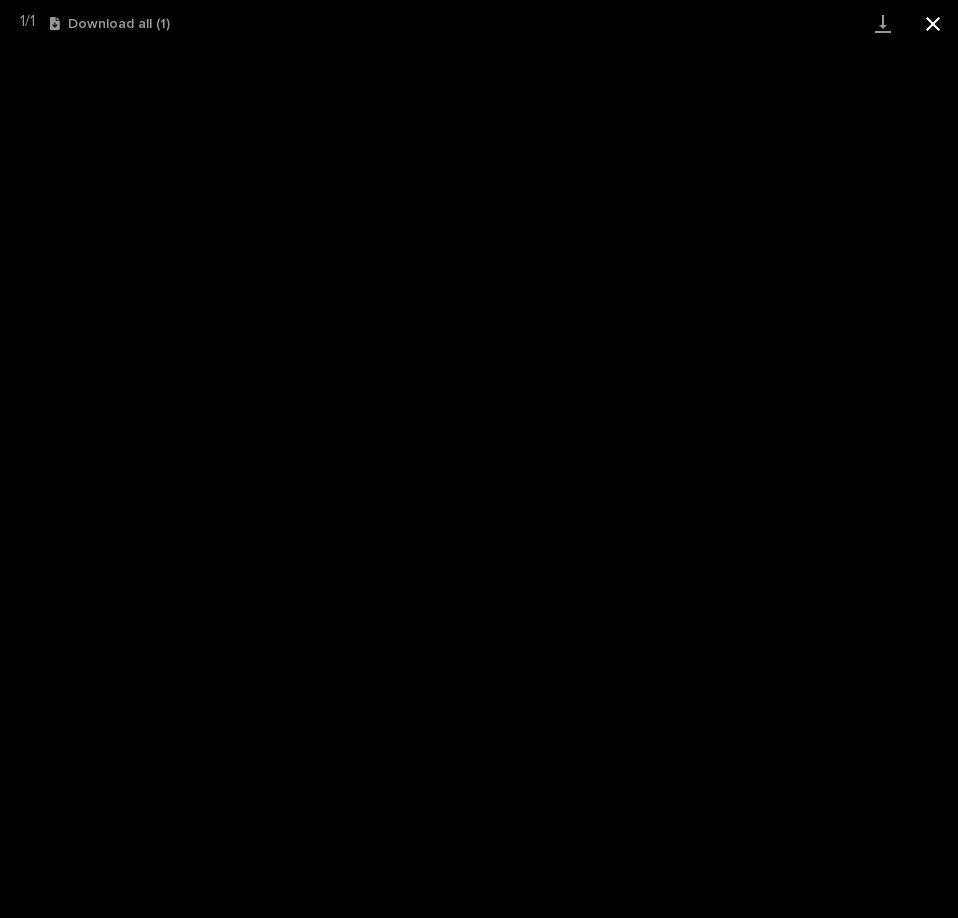 click at bounding box center [933, 23] 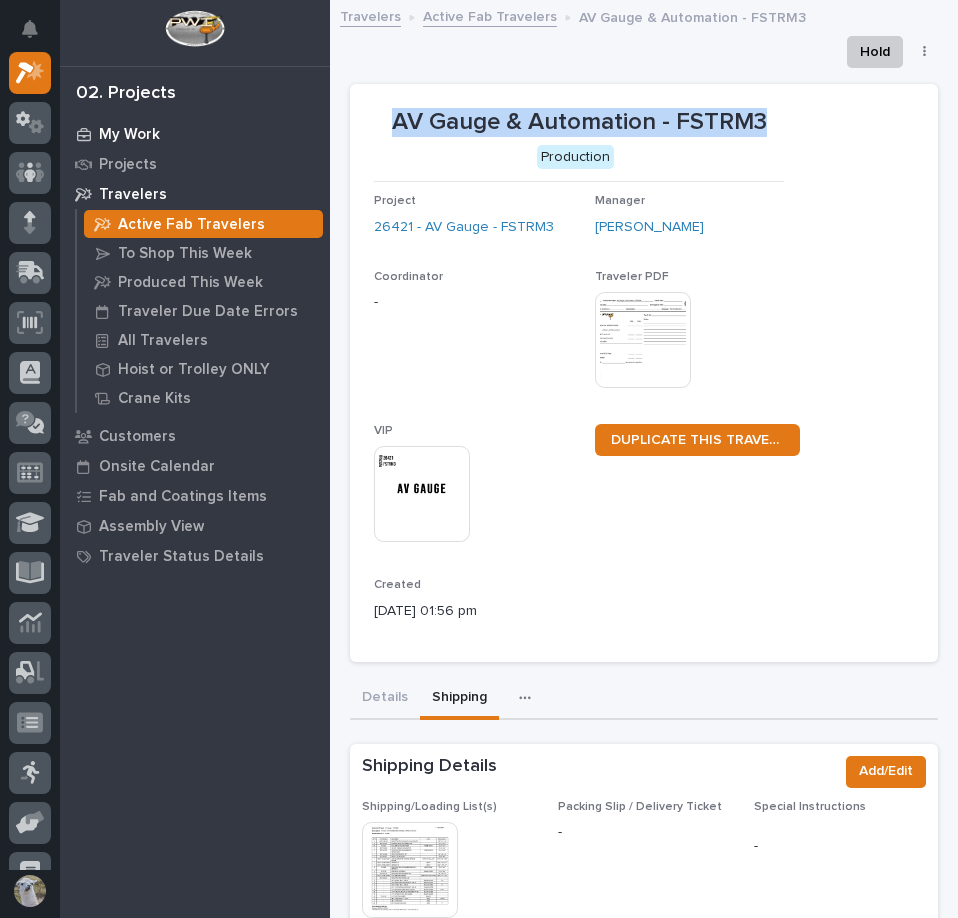 click on "My Work" at bounding box center [129, 135] 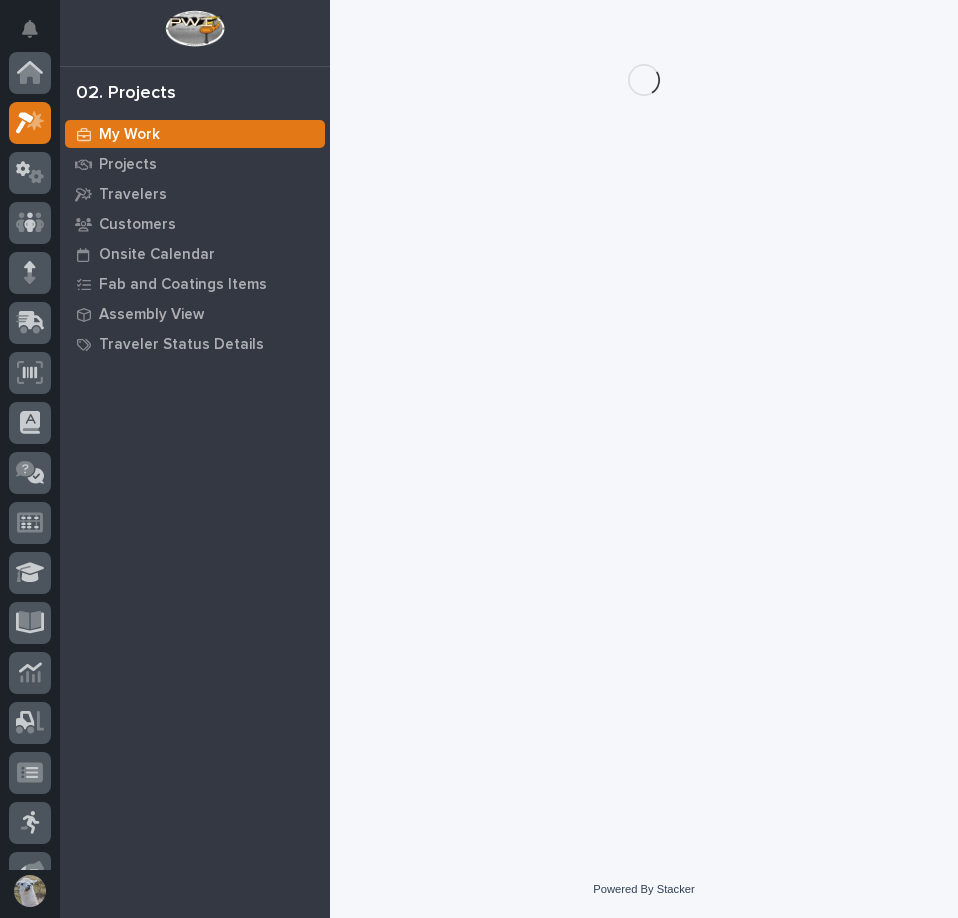 scroll, scrollTop: 50, scrollLeft: 0, axis: vertical 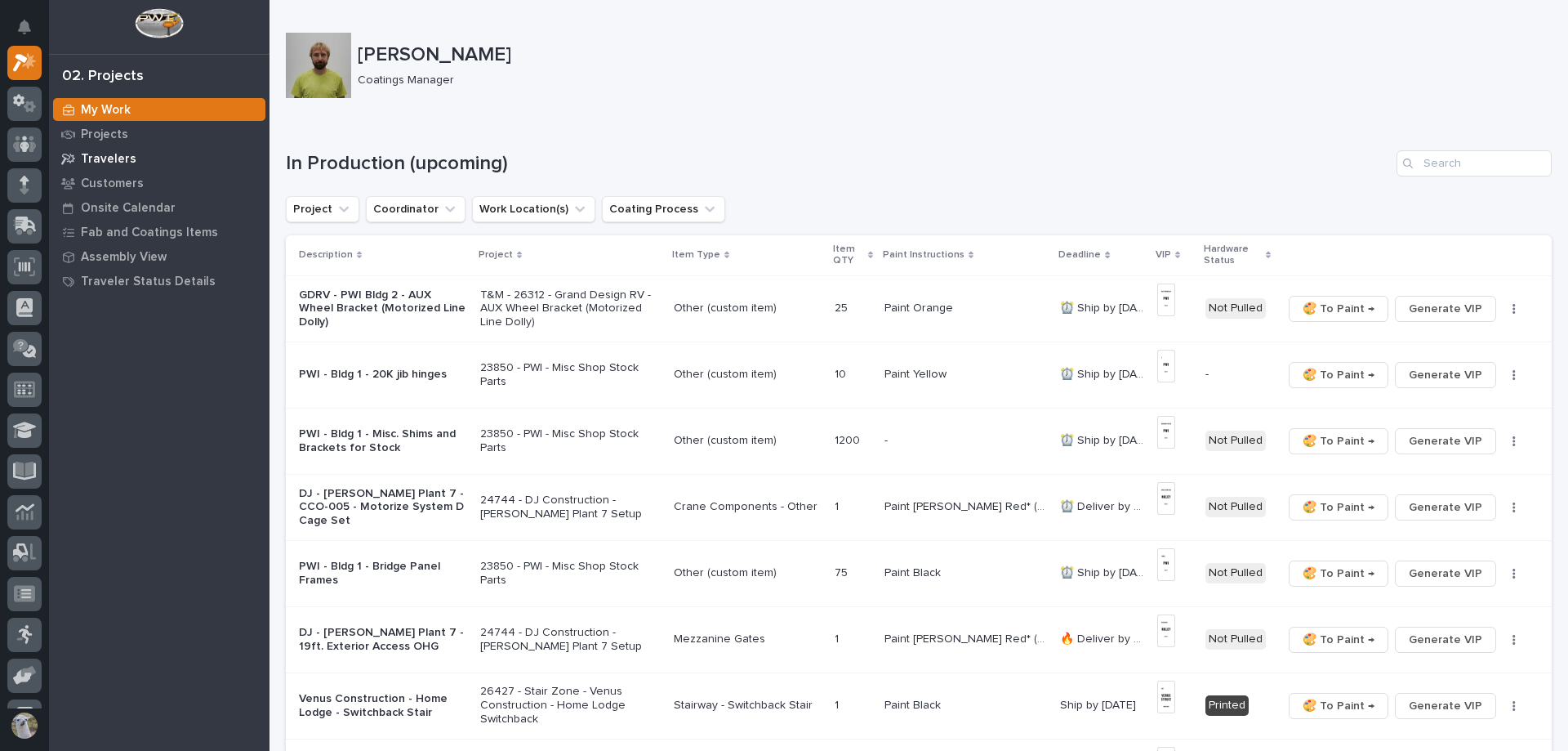 click on "Travelers" at bounding box center [109, 159] 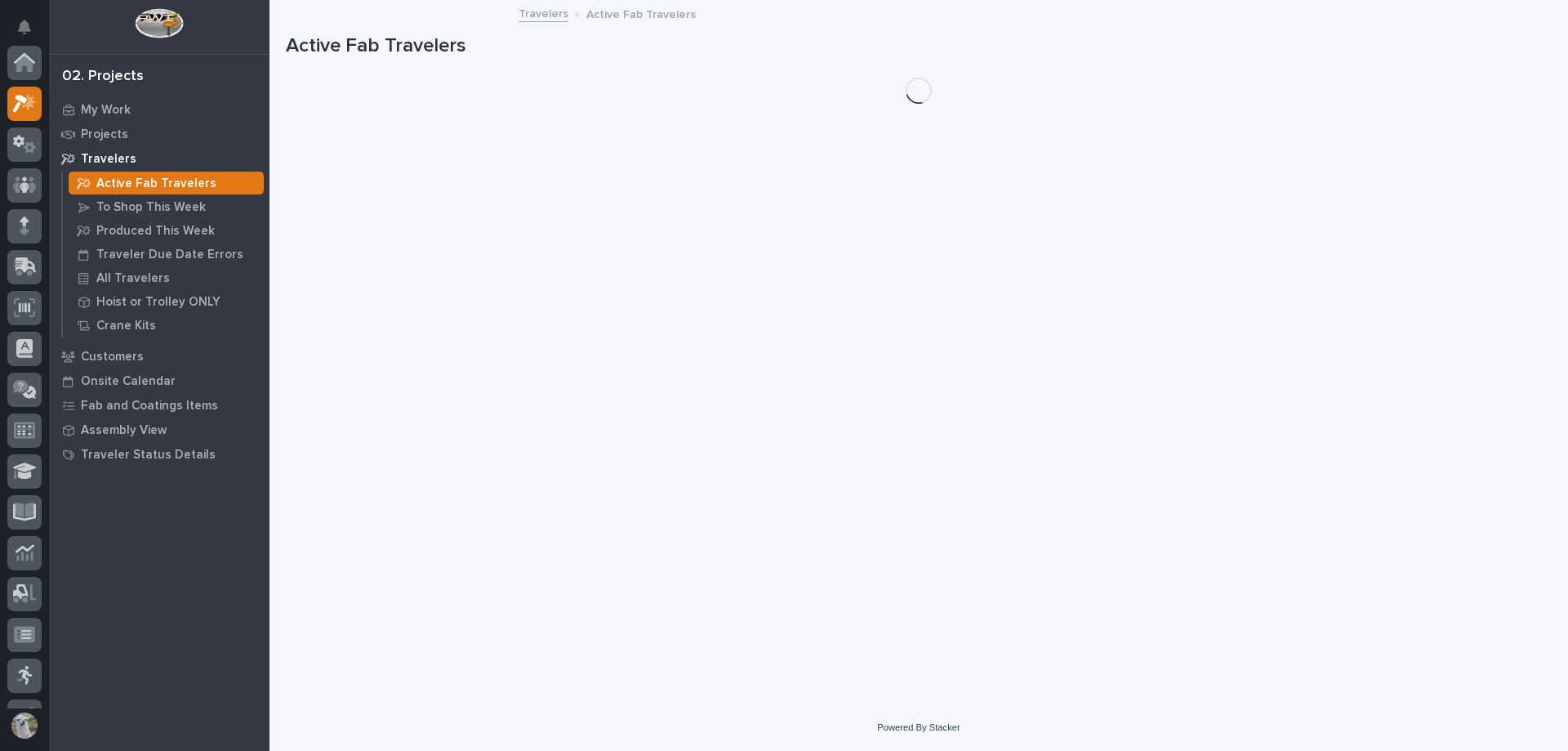 scroll, scrollTop: 41, scrollLeft: 0, axis: vertical 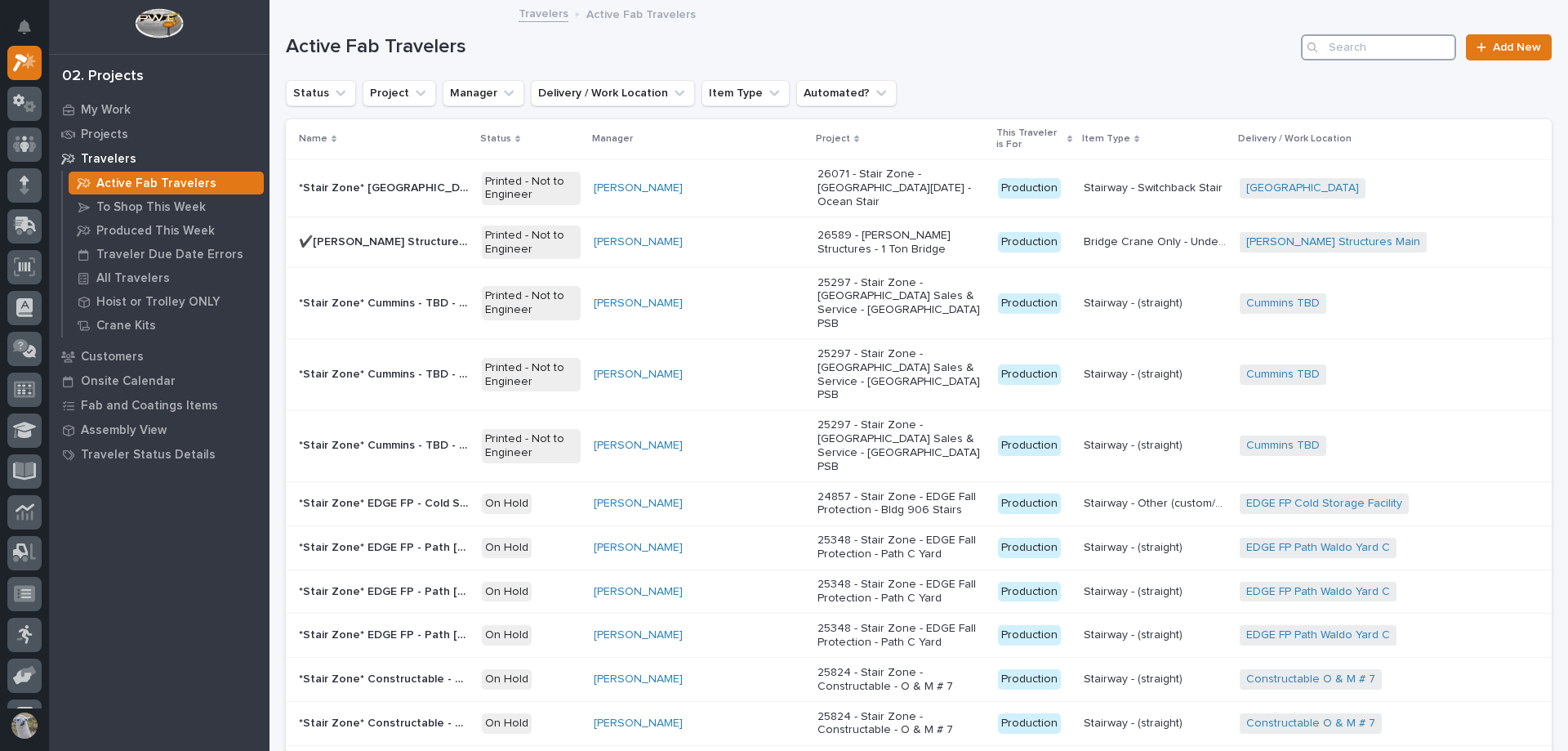 click at bounding box center [1379, 47] 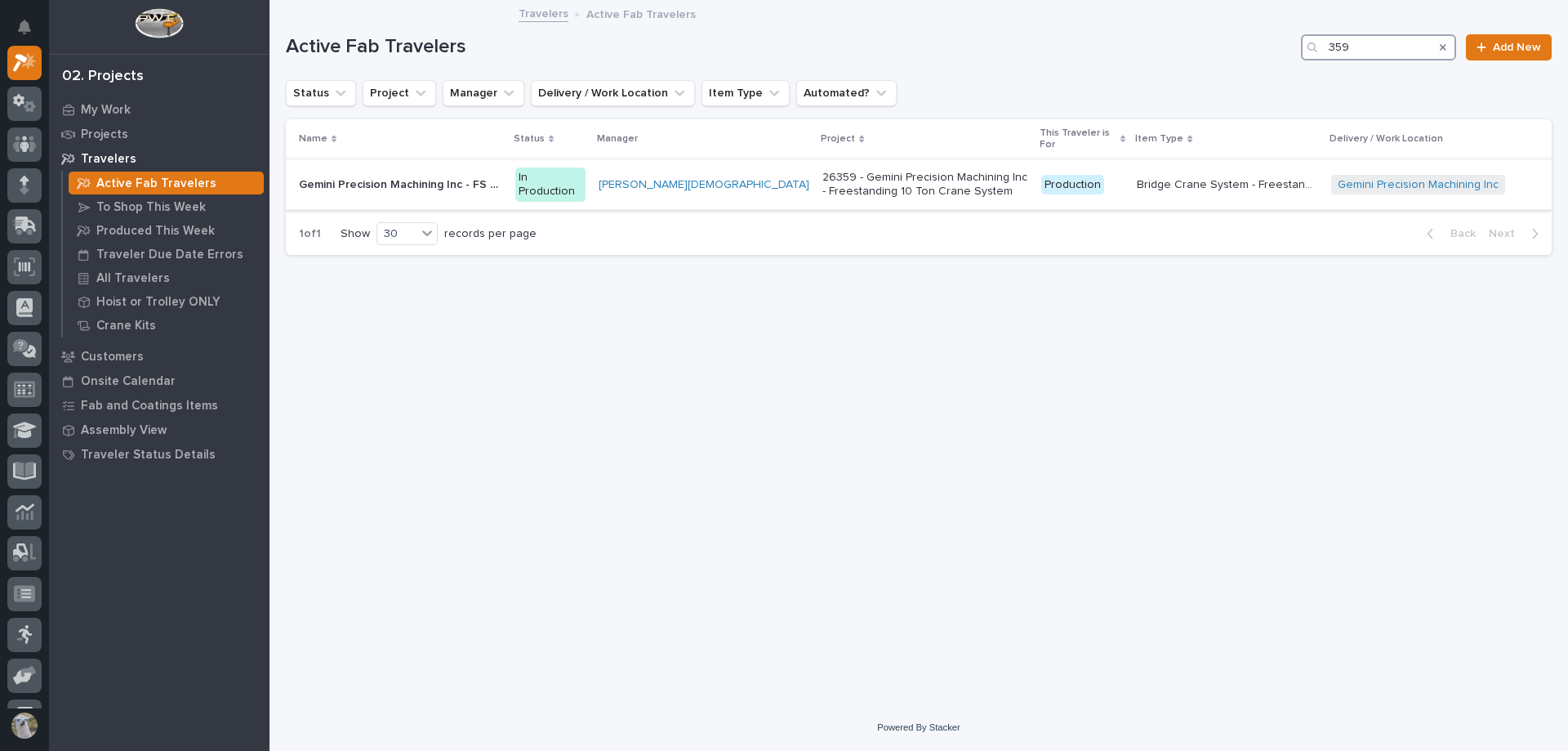 type on "359" 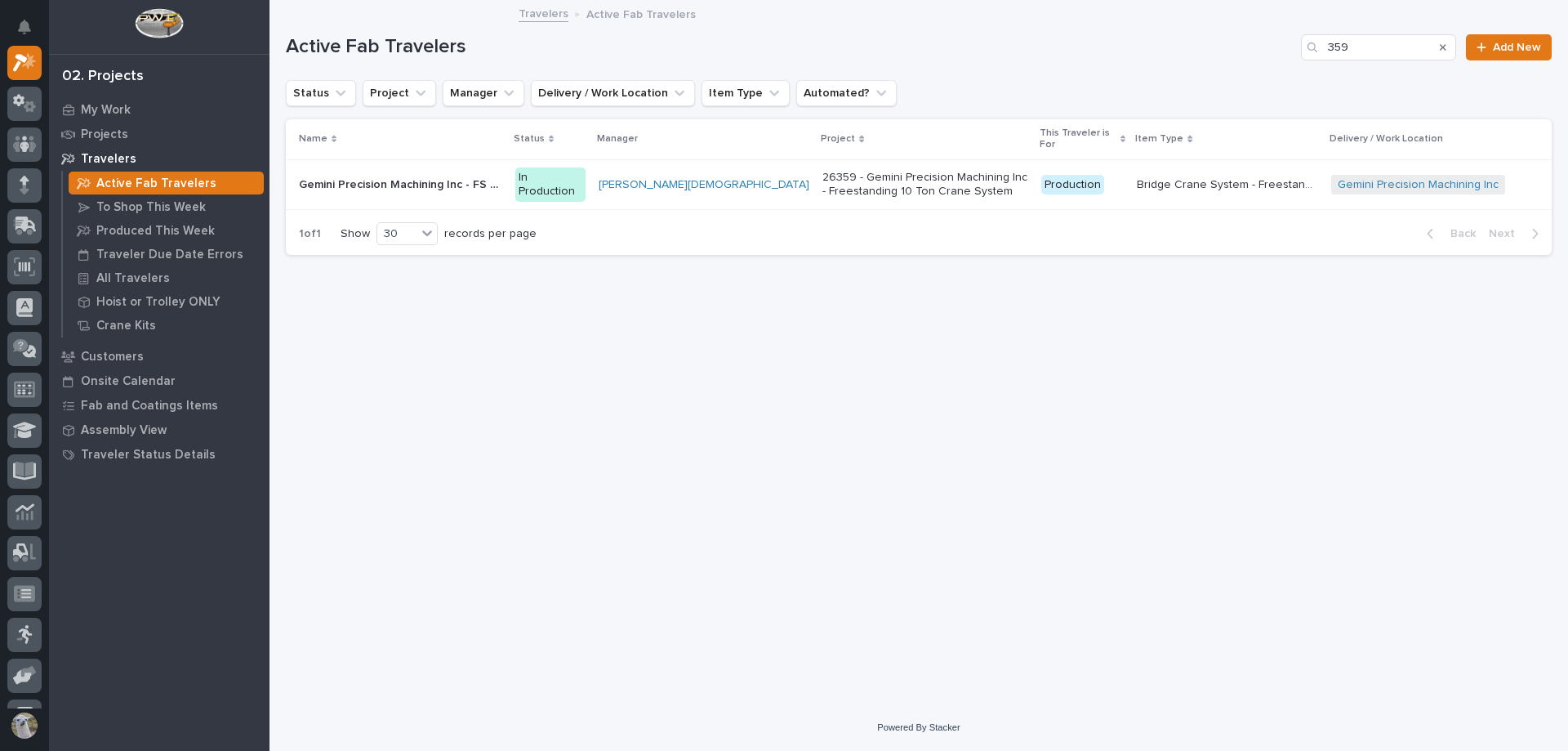click on "Gemini Precision Machining Inc - FS 10 Ton Crane System" at bounding box center [402, 183] 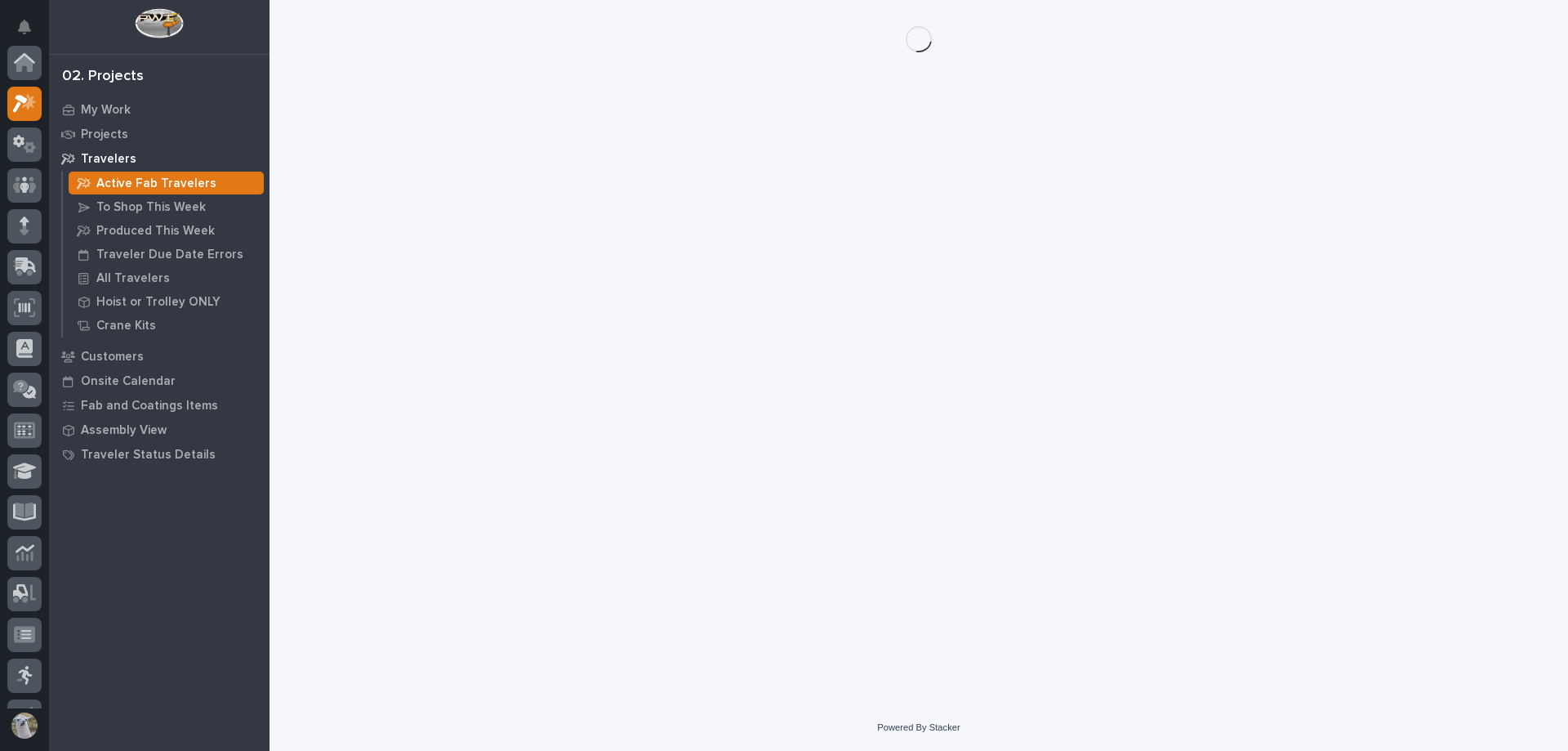 scroll, scrollTop: 41, scrollLeft: 0, axis: vertical 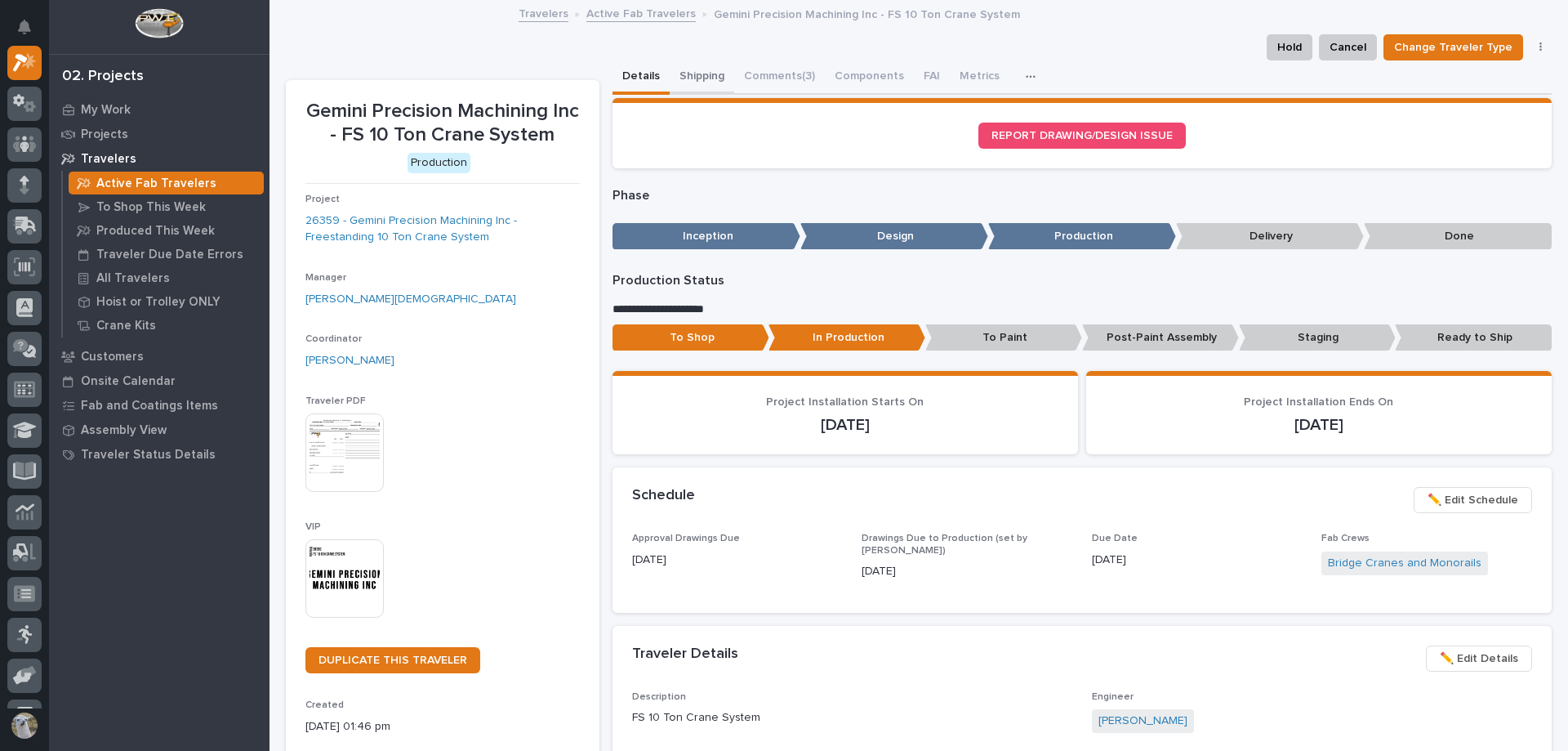 click on "Shipping" at bounding box center [702, 78] 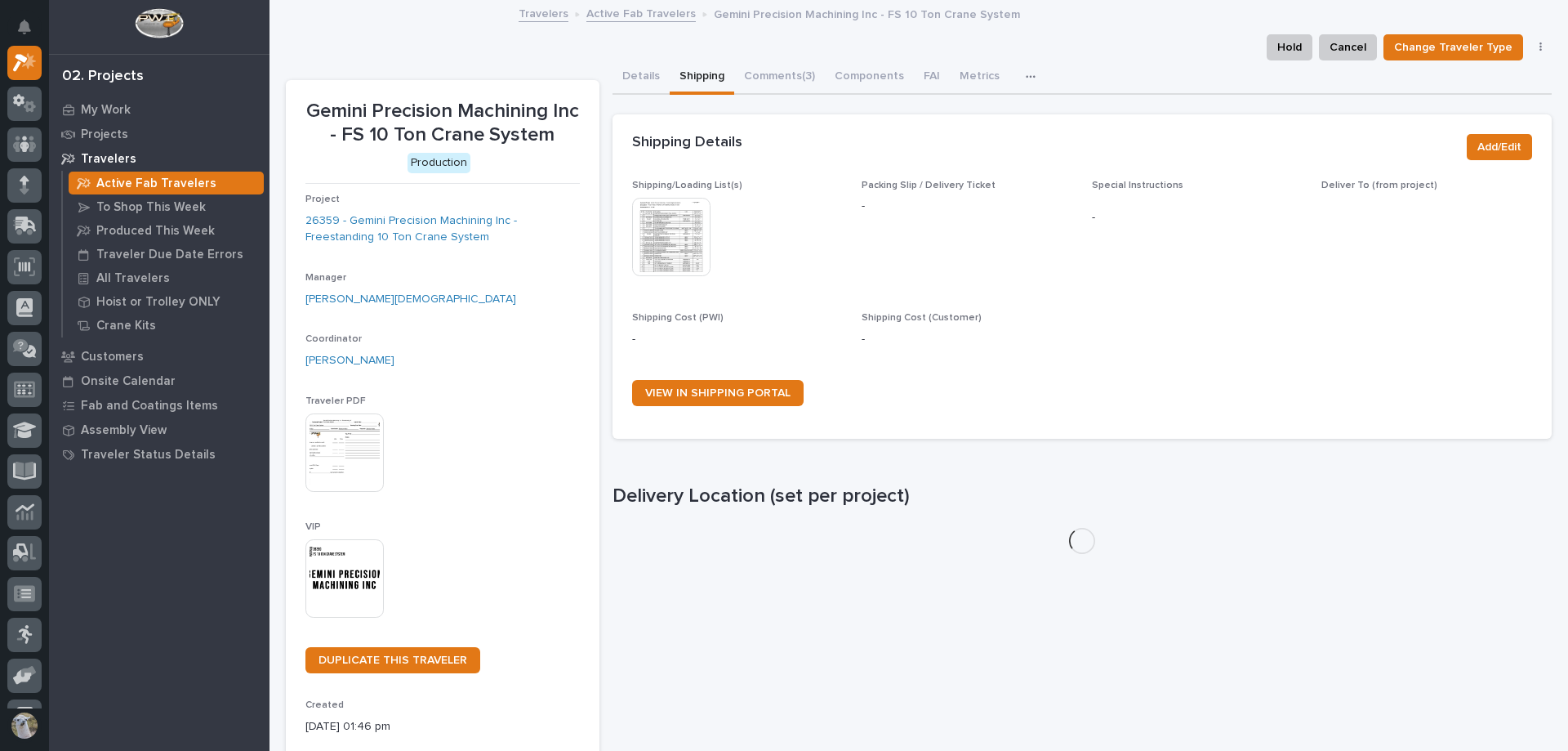 click at bounding box center (671, 237) 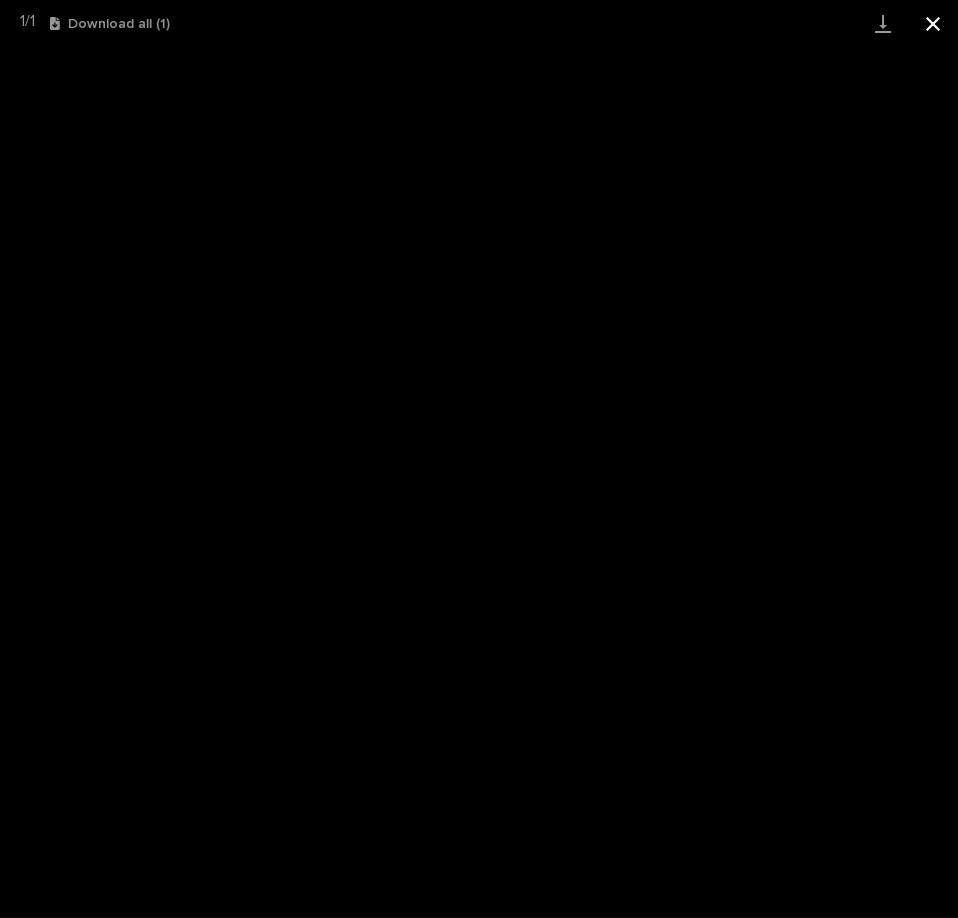 click at bounding box center (933, 23) 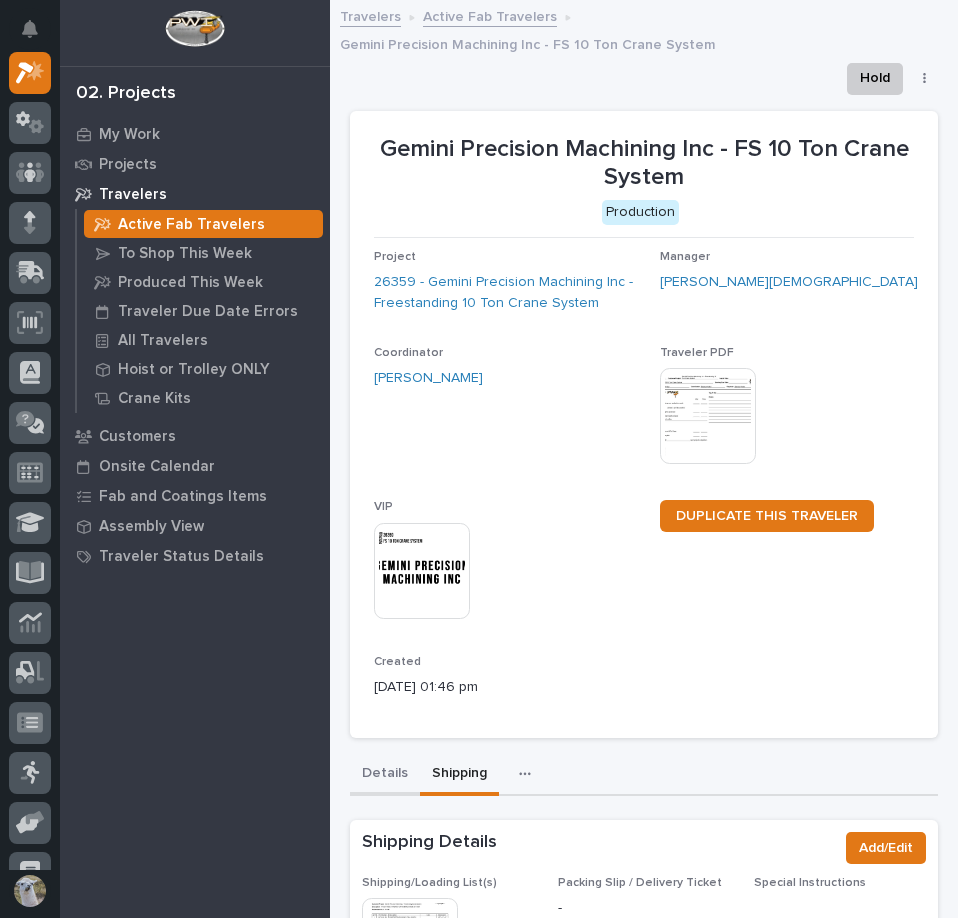 click on "Details" at bounding box center (385, 775) 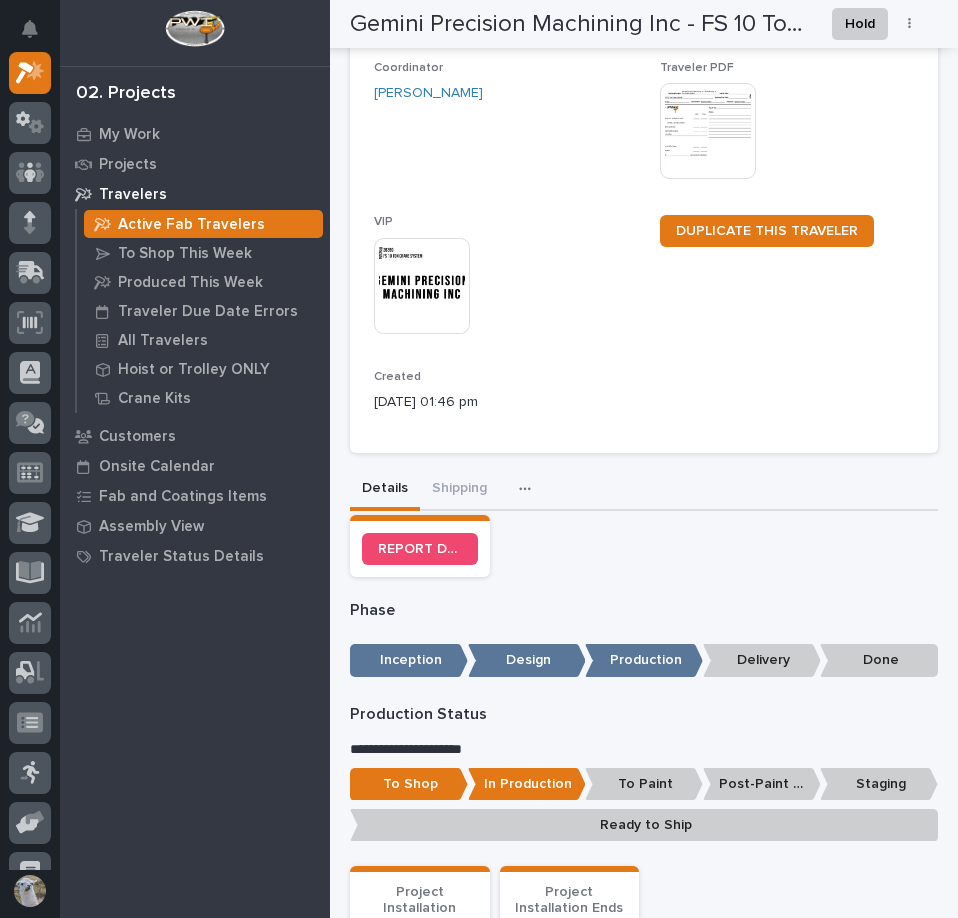 scroll, scrollTop: 0, scrollLeft: 0, axis: both 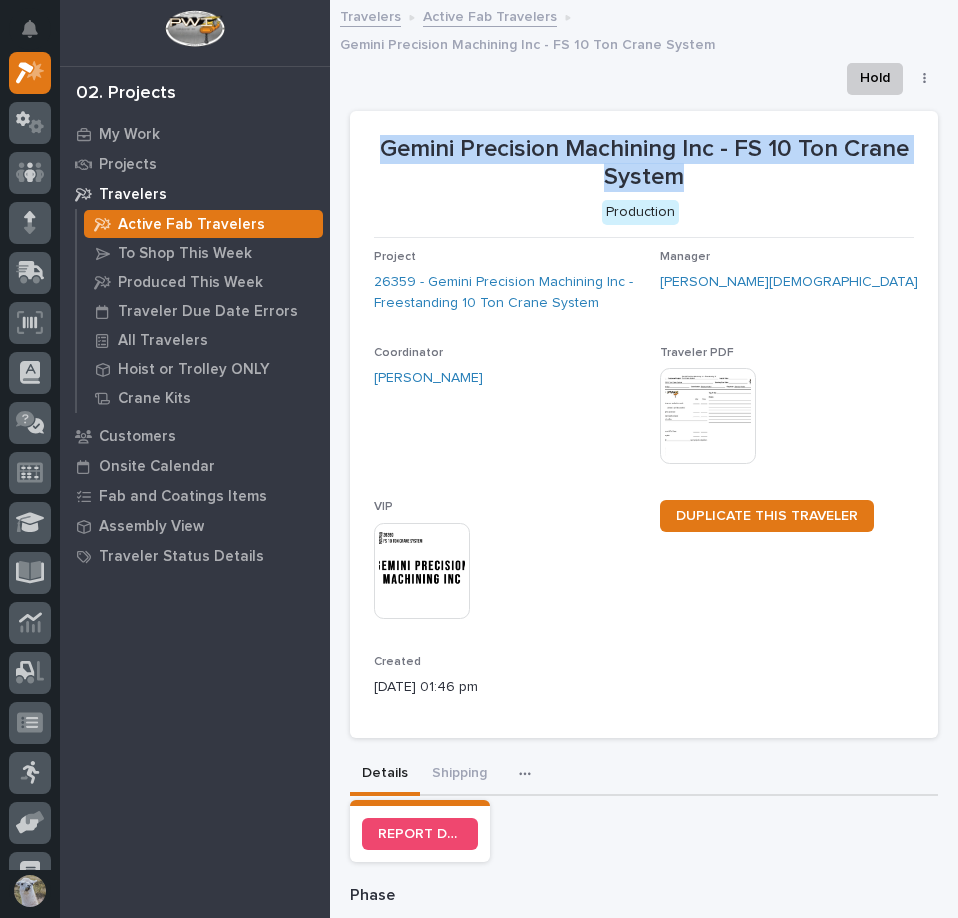 drag, startPoint x: 398, startPoint y: 117, endPoint x: 724, endPoint y: 161, distance: 328.95593 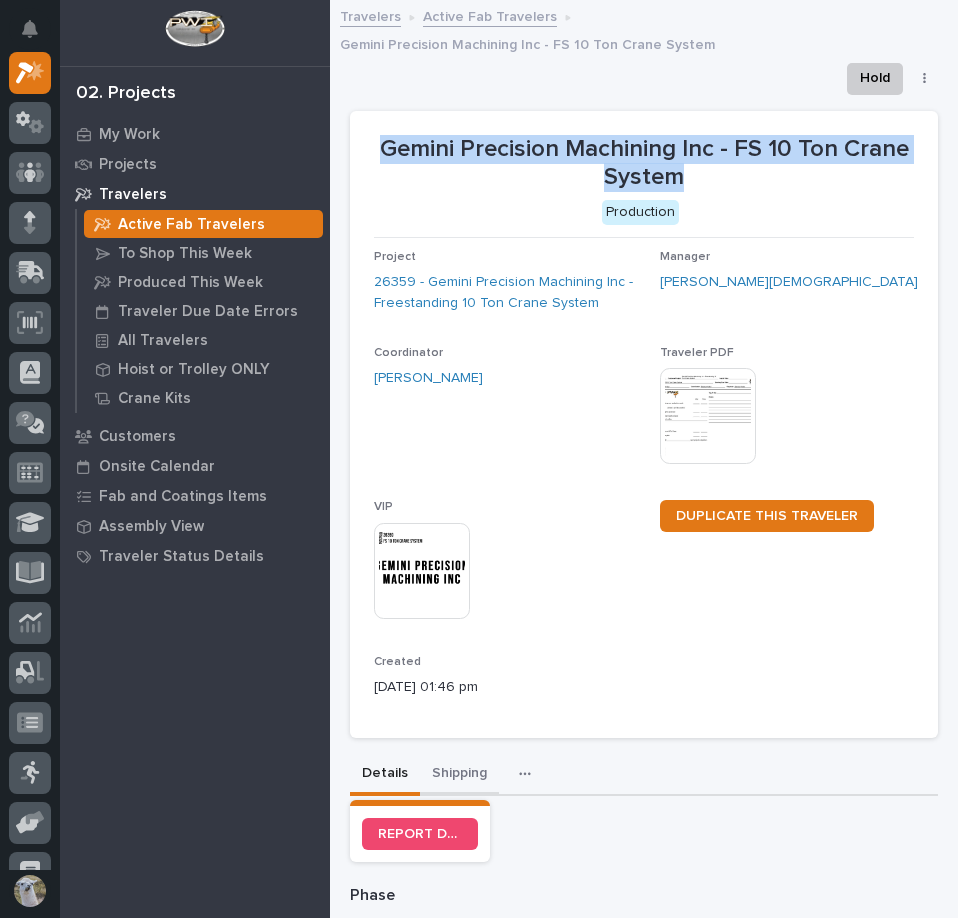 drag, startPoint x: 449, startPoint y: 746, endPoint x: 940, endPoint y: 724, distance: 491.4926 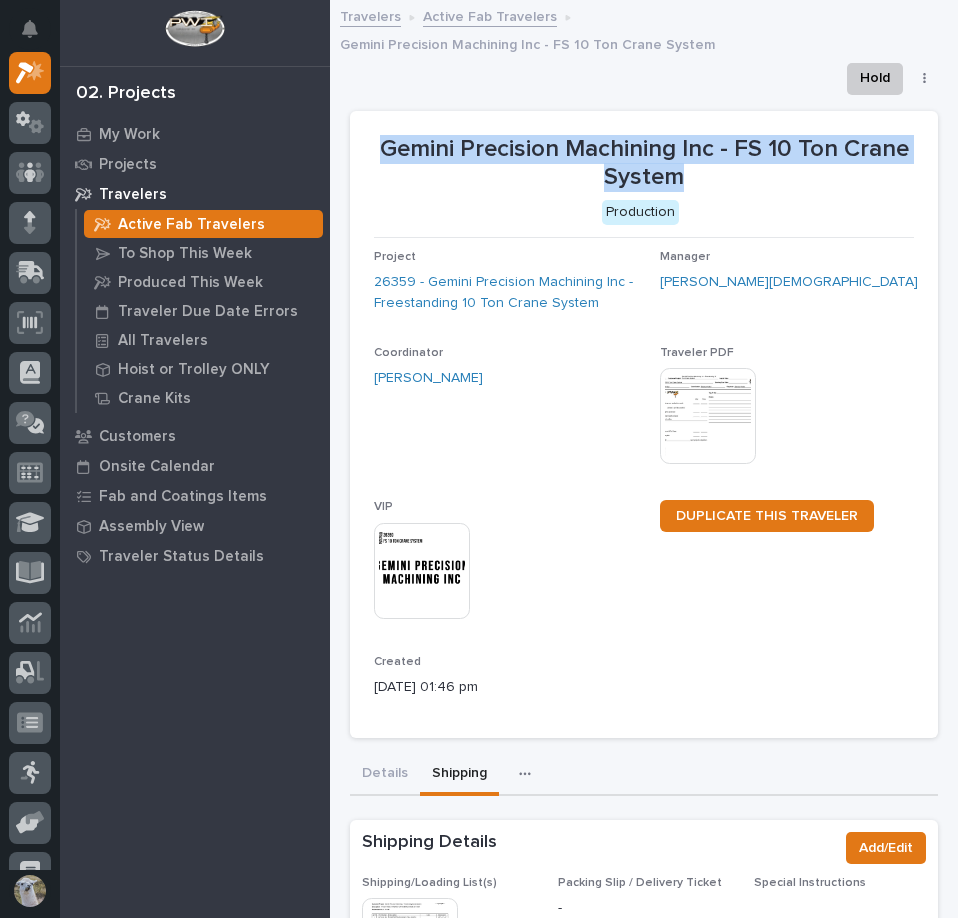 scroll, scrollTop: 300, scrollLeft: 0, axis: vertical 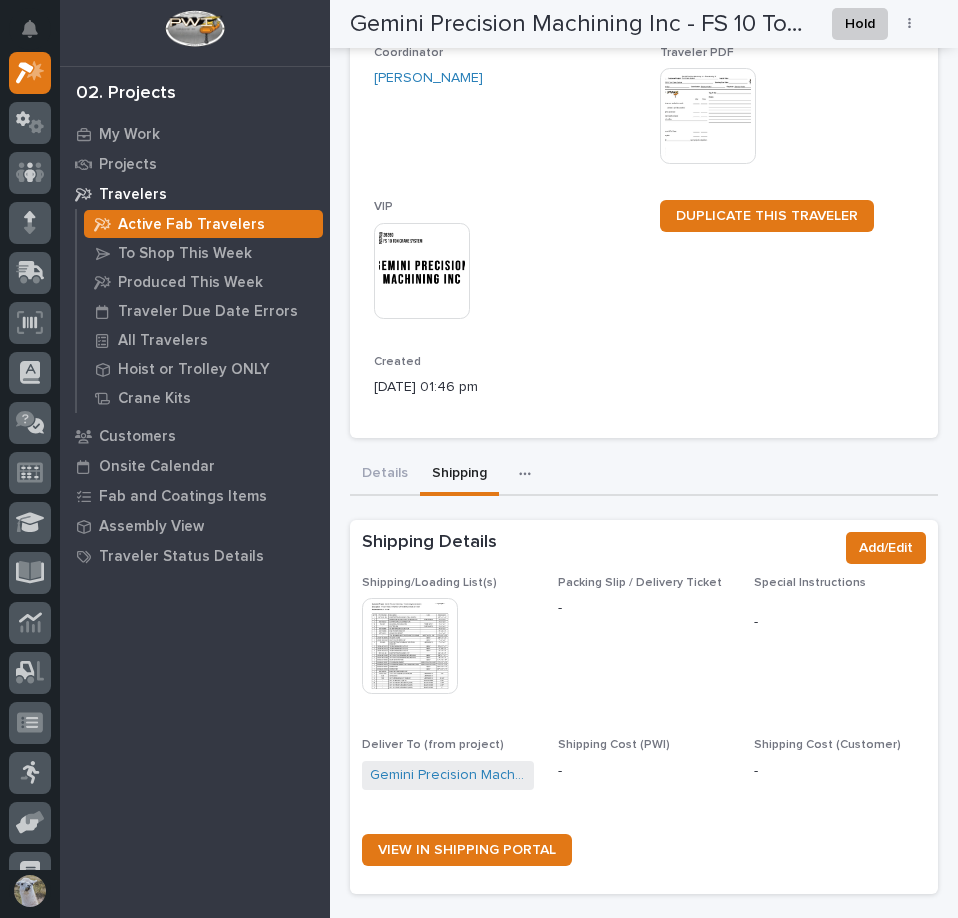 click at bounding box center [410, 646] 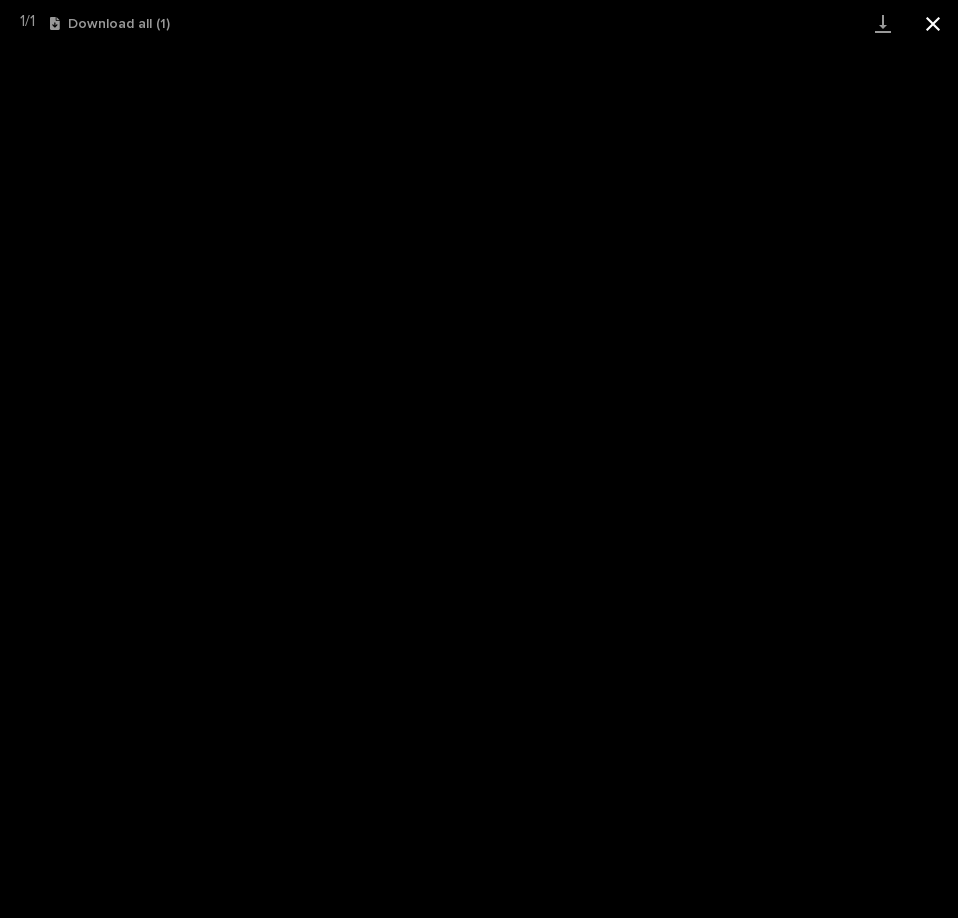 click at bounding box center [933, 23] 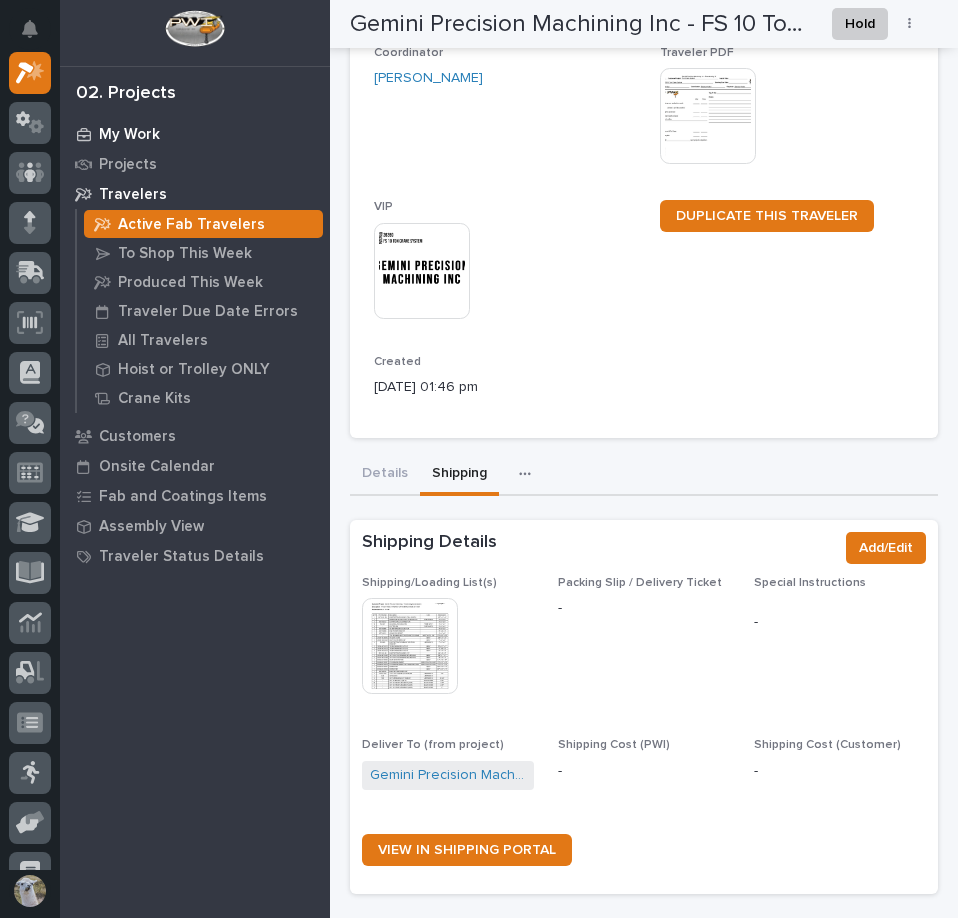 click on "My Work" at bounding box center [129, 135] 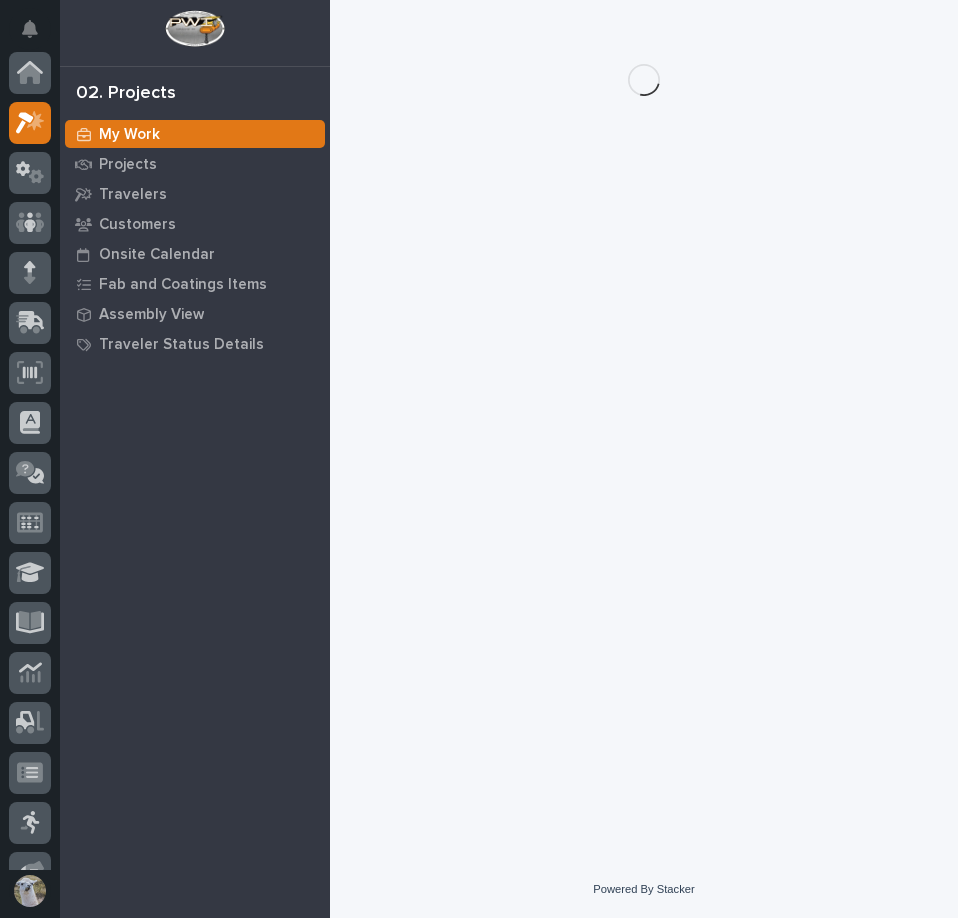 scroll, scrollTop: 0, scrollLeft: 0, axis: both 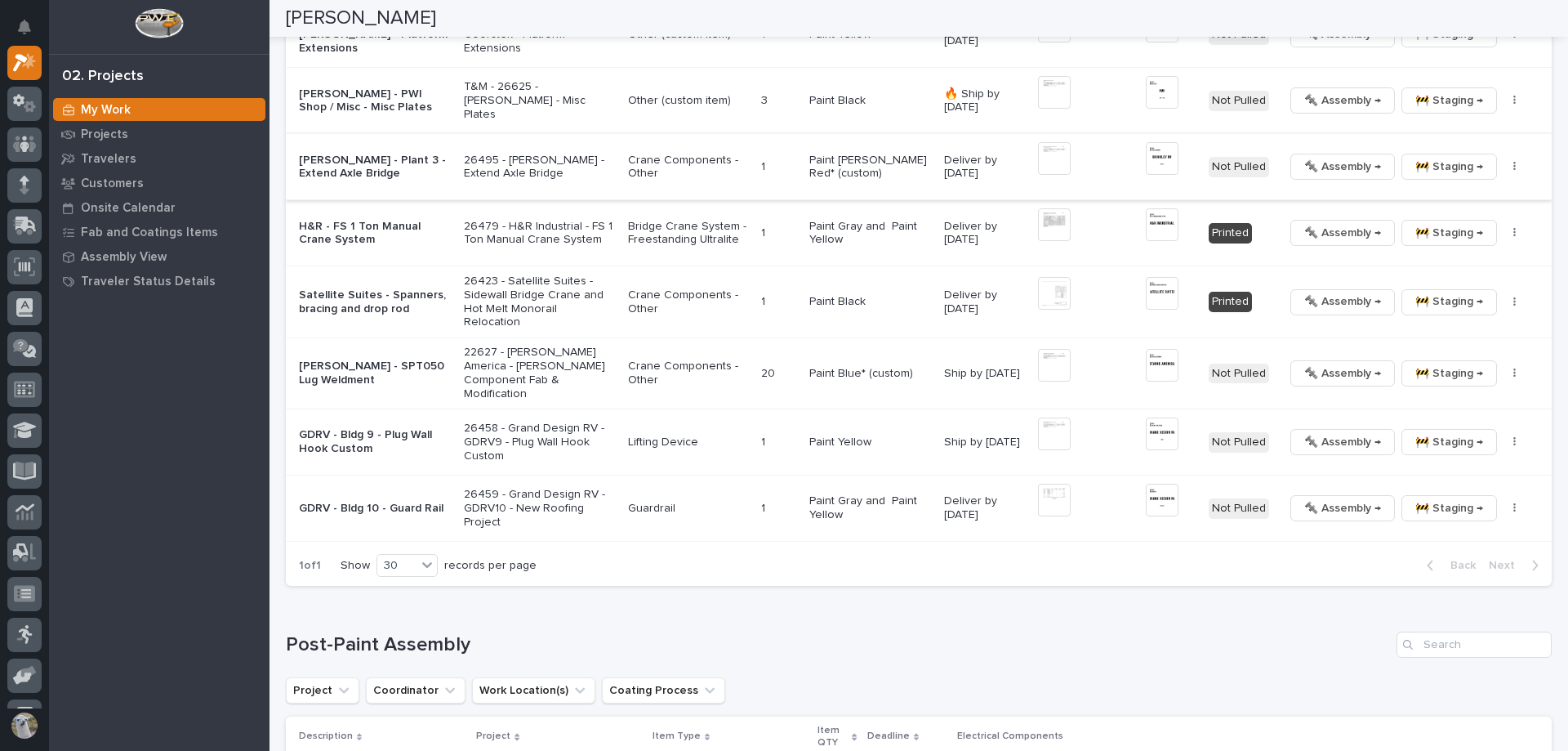 click at bounding box center [1054, 159] 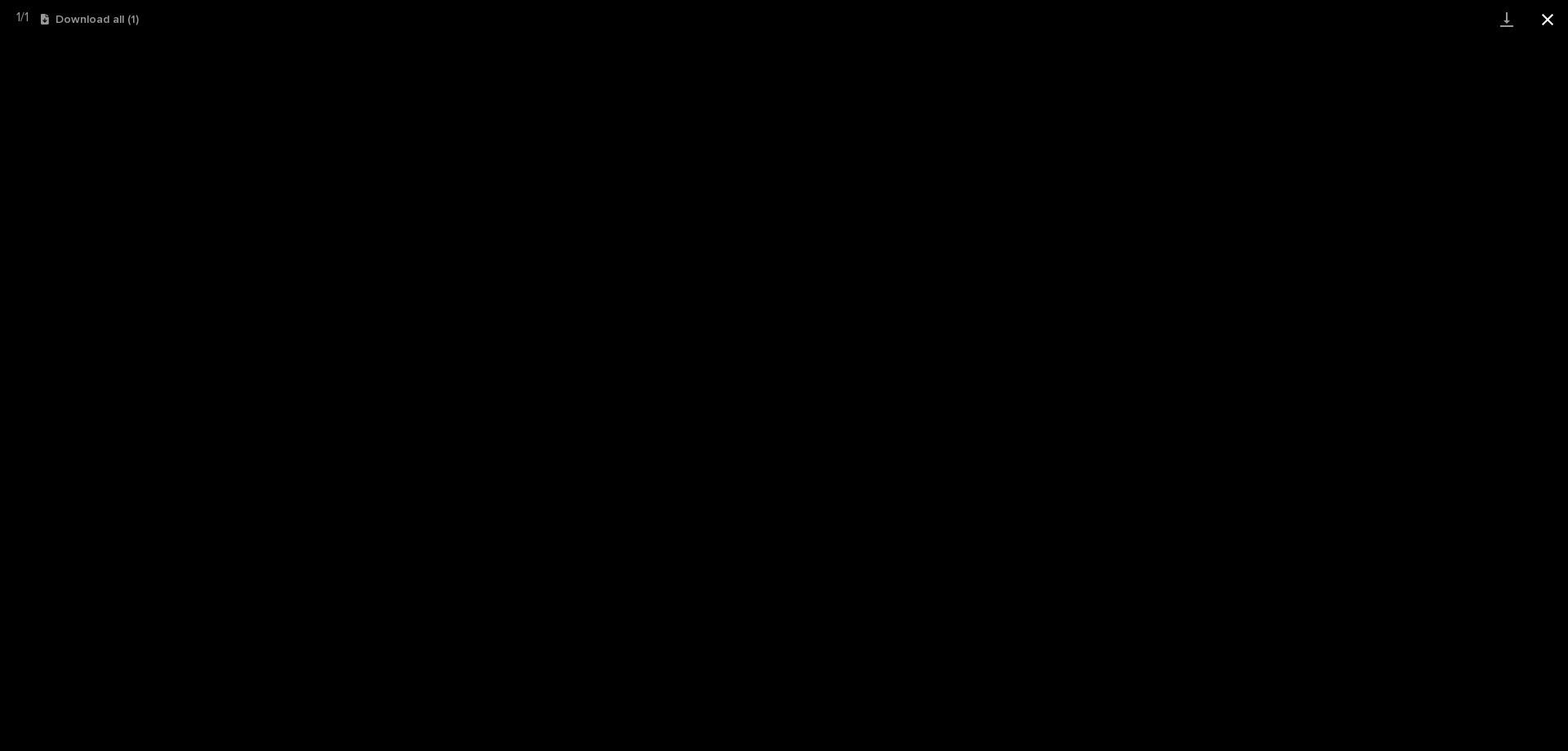click at bounding box center [1548, 19] 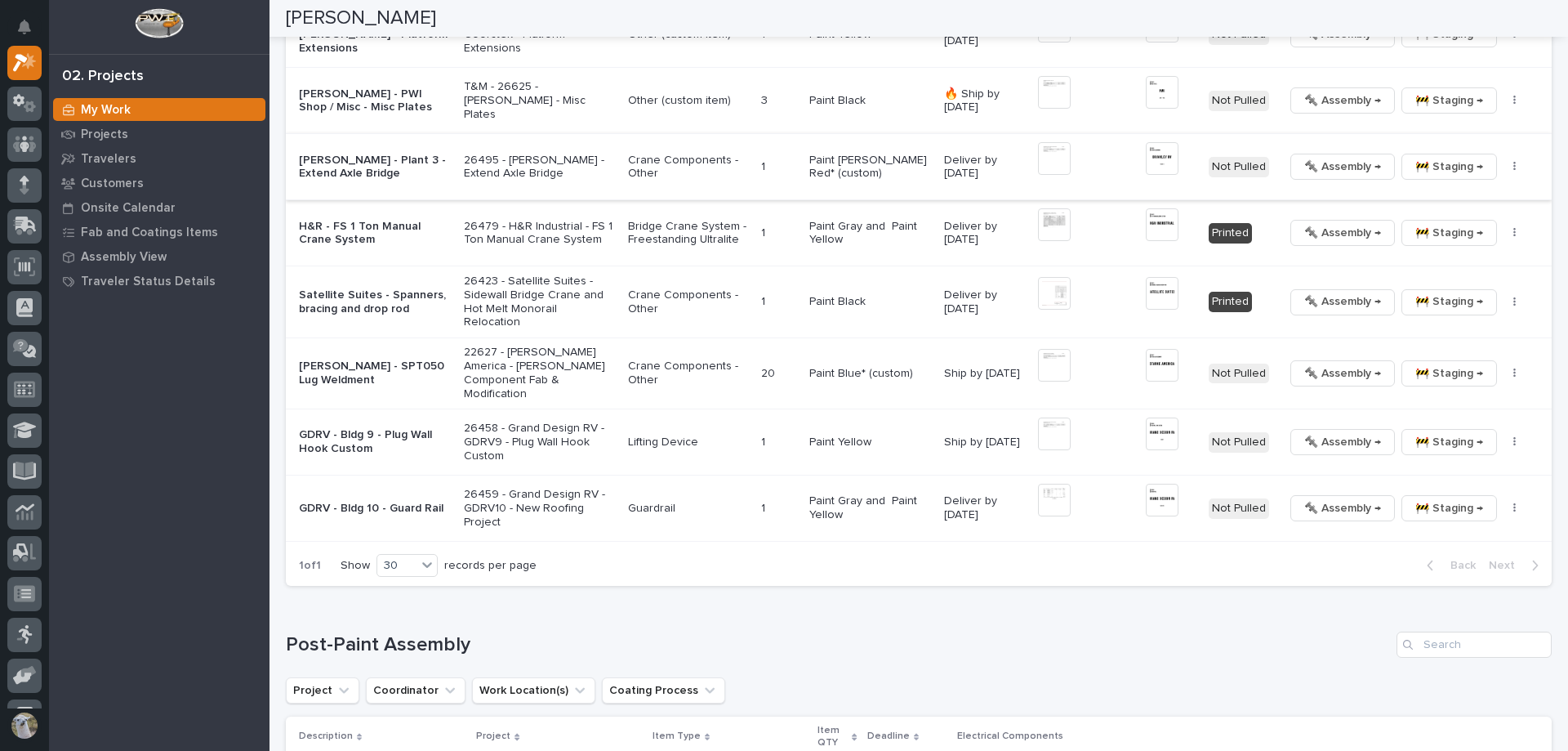 click on "🔩 Assembly →" at bounding box center (1343, 167) 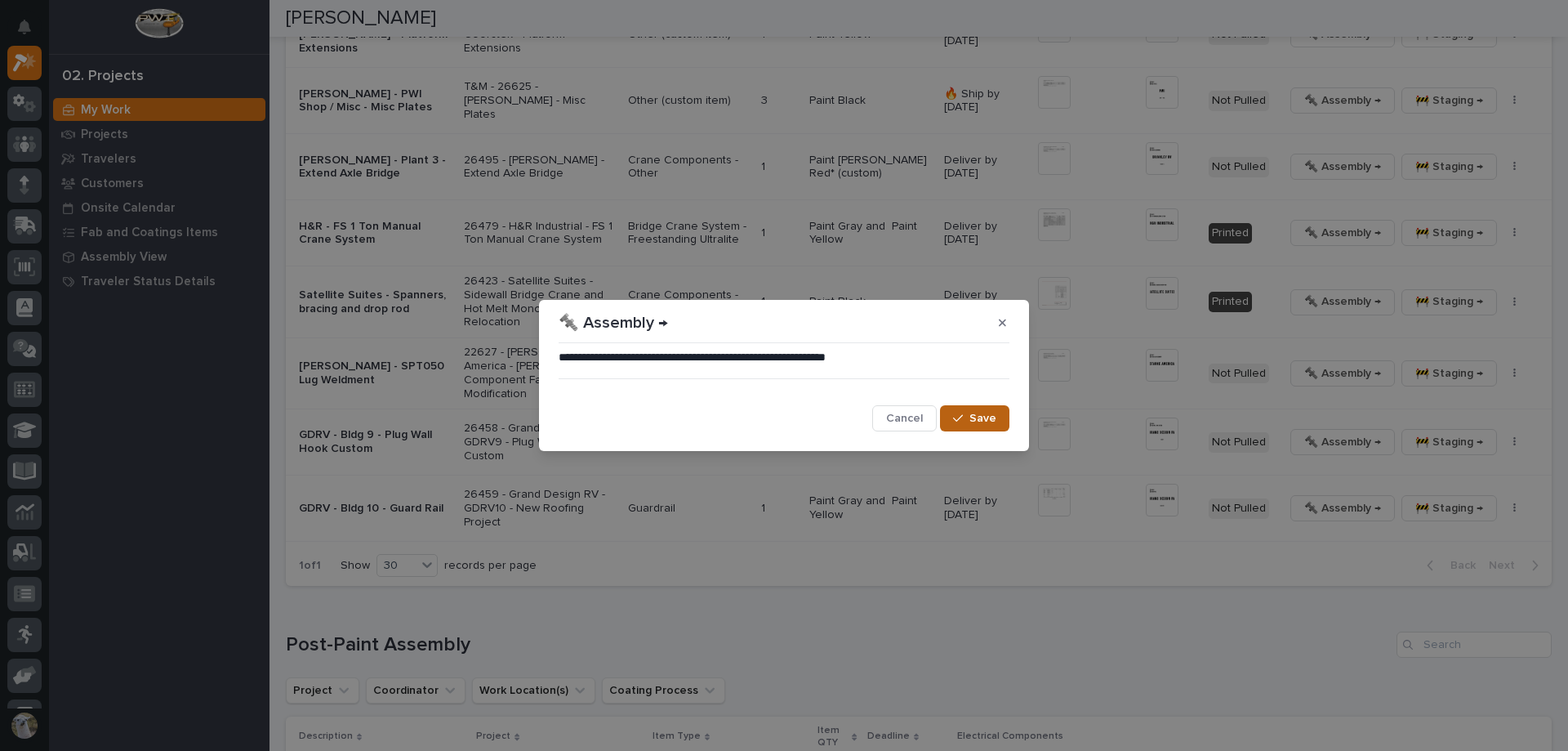 click on "Save" at bounding box center [974, 418] 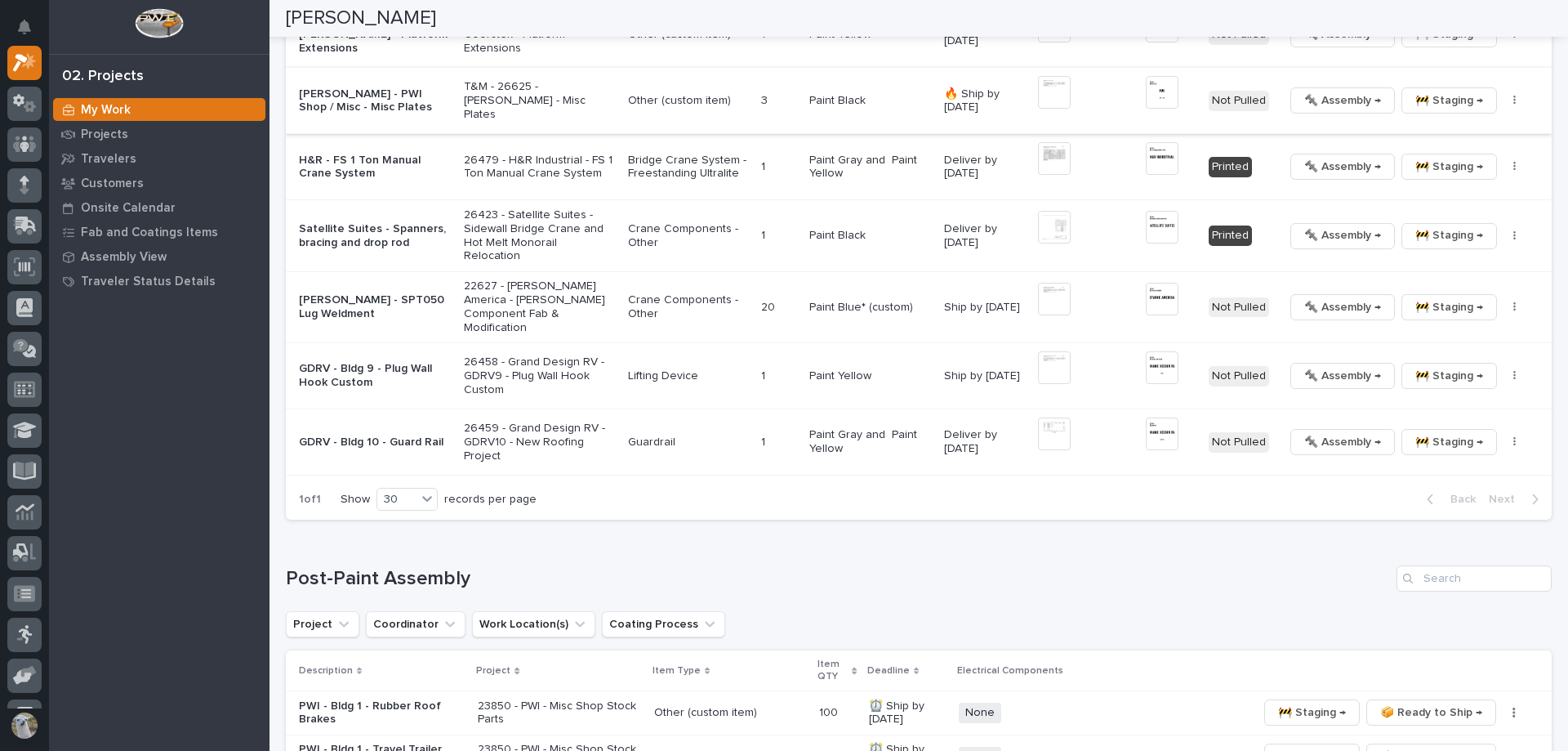 scroll, scrollTop: 1716, scrollLeft: 0, axis: vertical 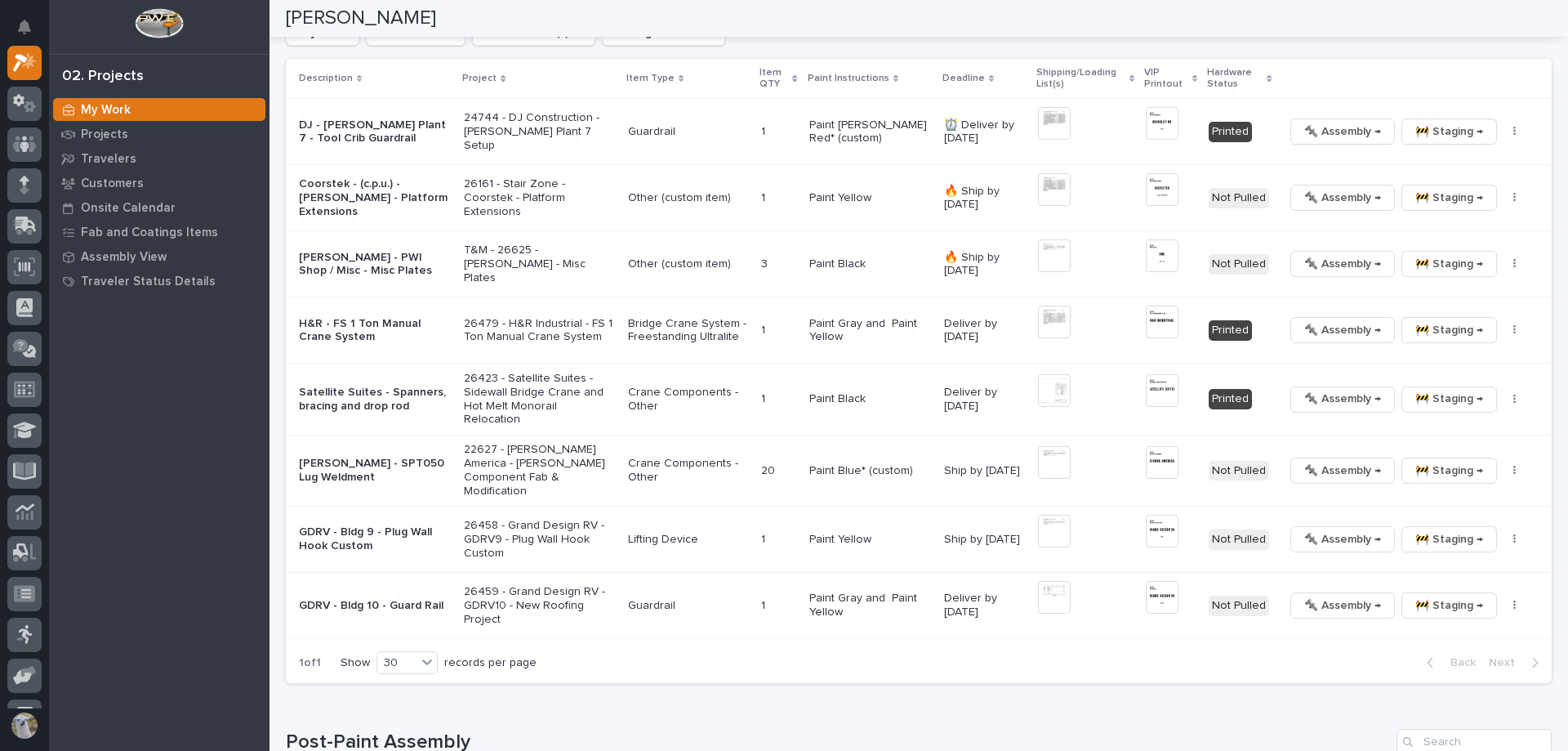 click on "[PERSON_NAME] - PWI Shop / Misc - Misc Plates" at bounding box center [375, 265] 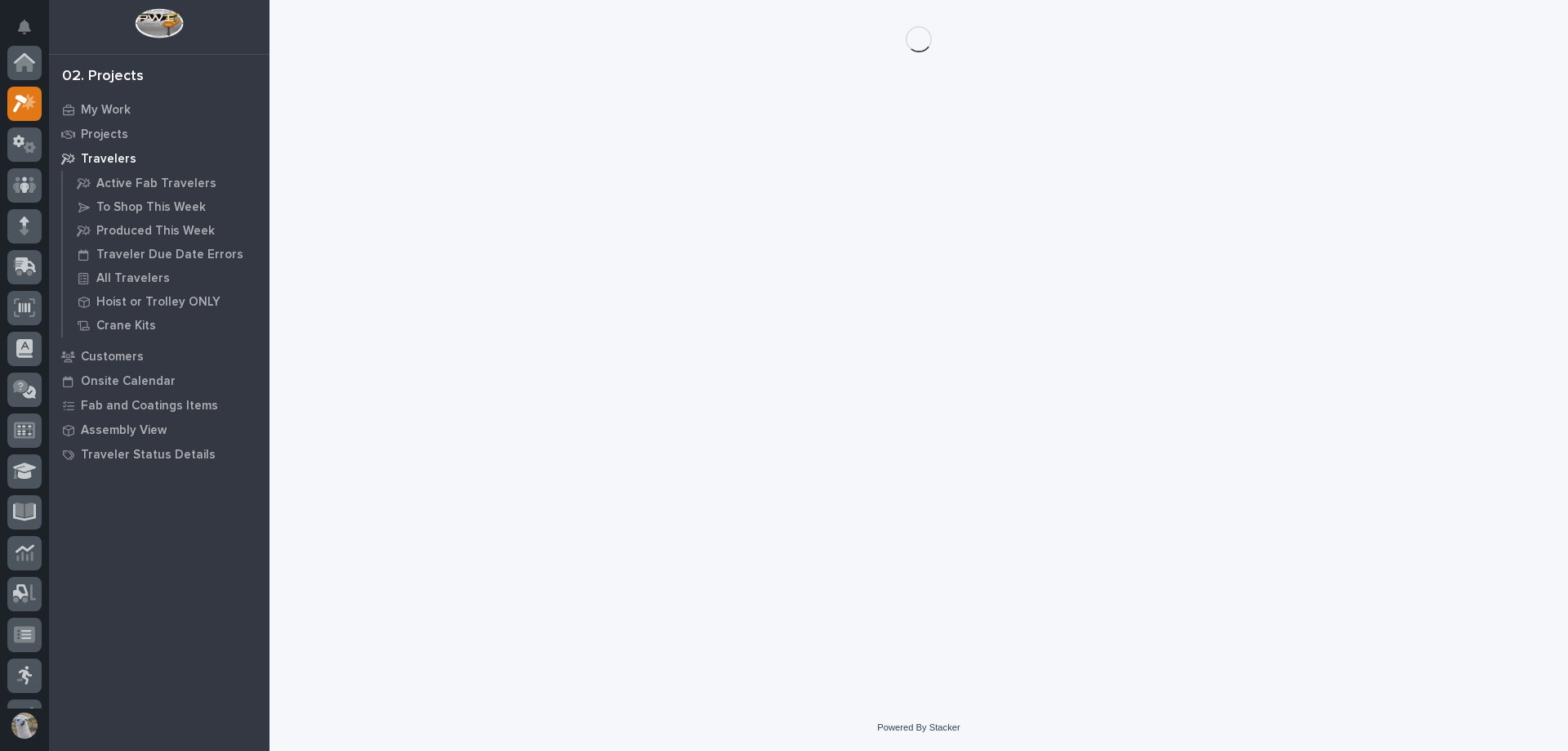 scroll, scrollTop: 41, scrollLeft: 0, axis: vertical 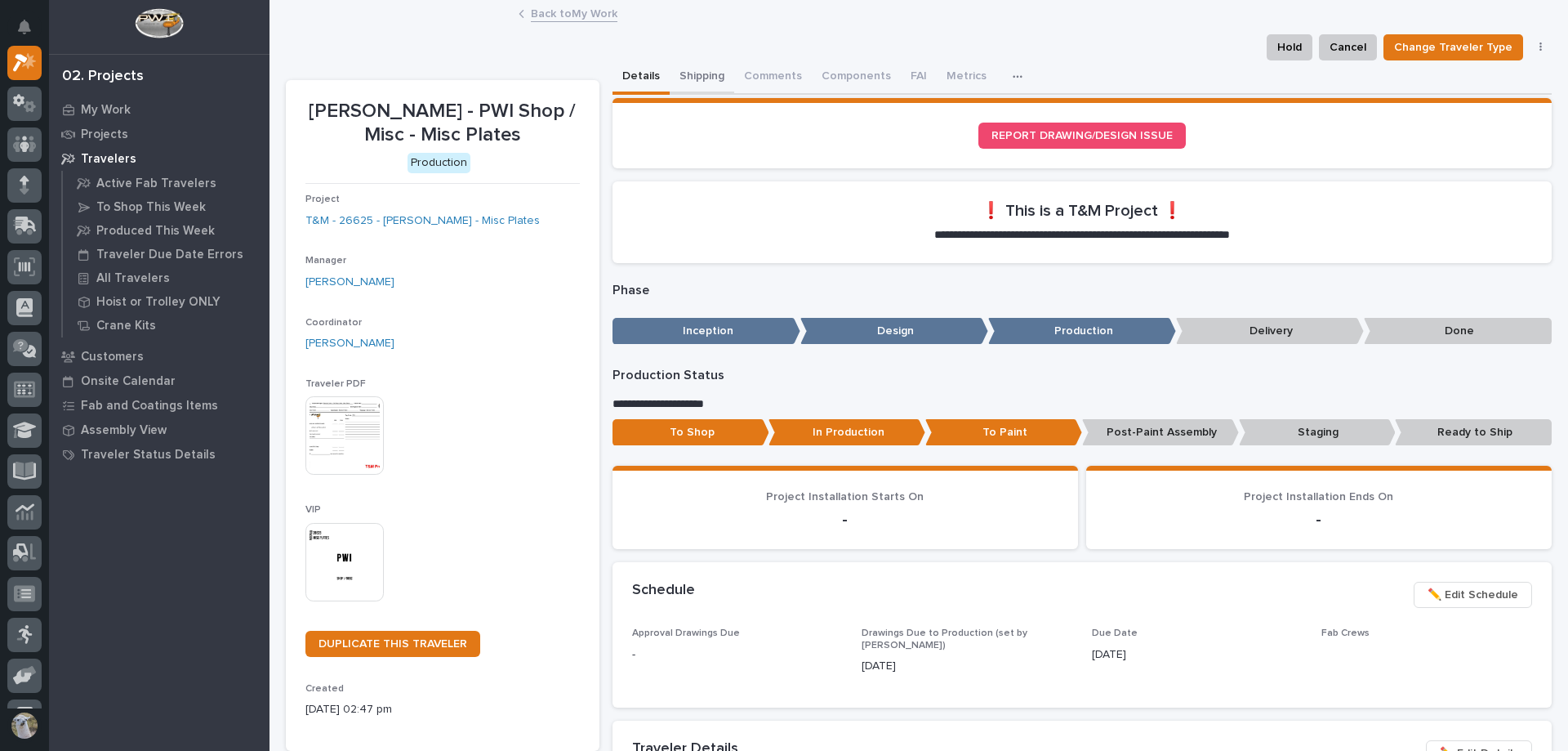 click on "Shipping" at bounding box center (702, 78) 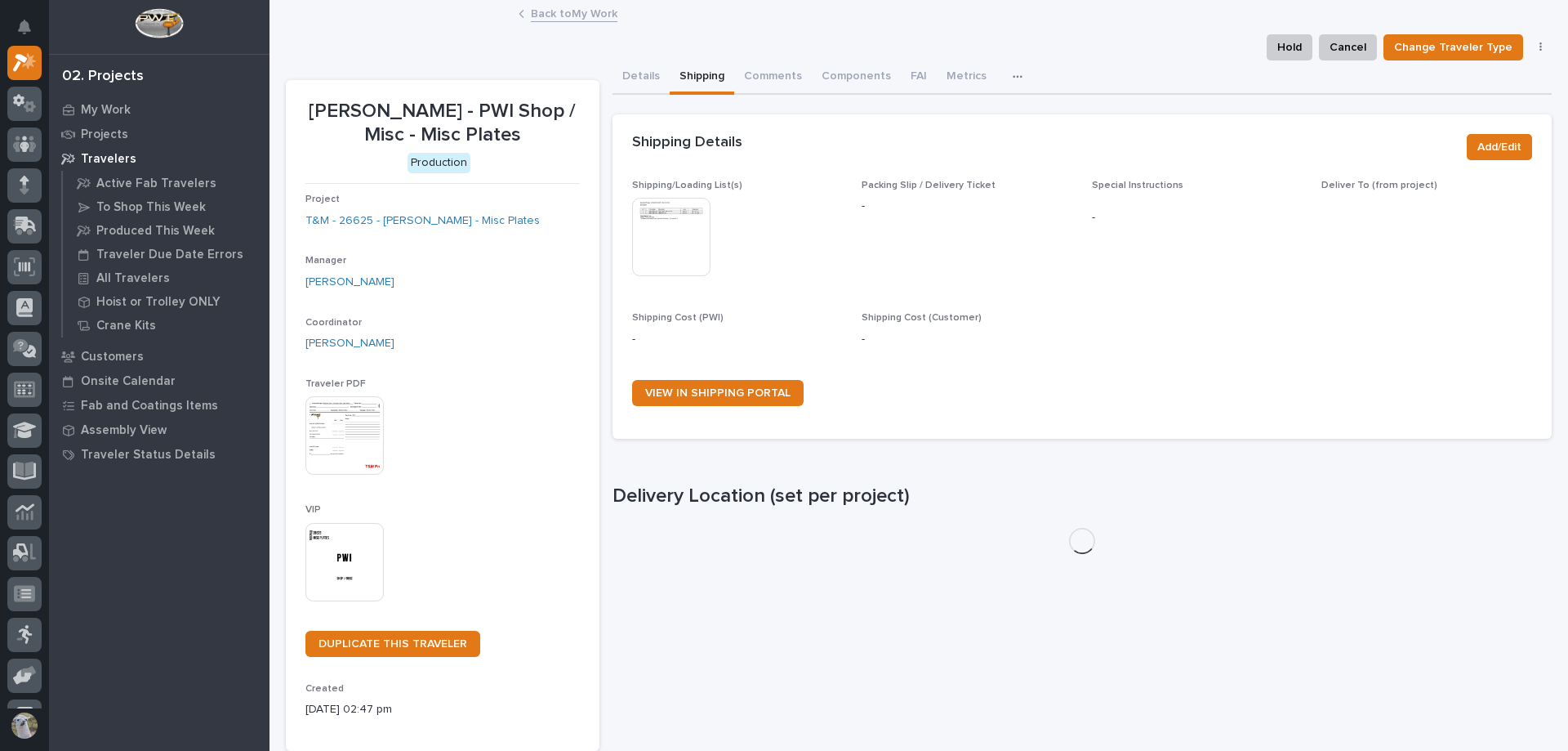 click at bounding box center [671, 237] 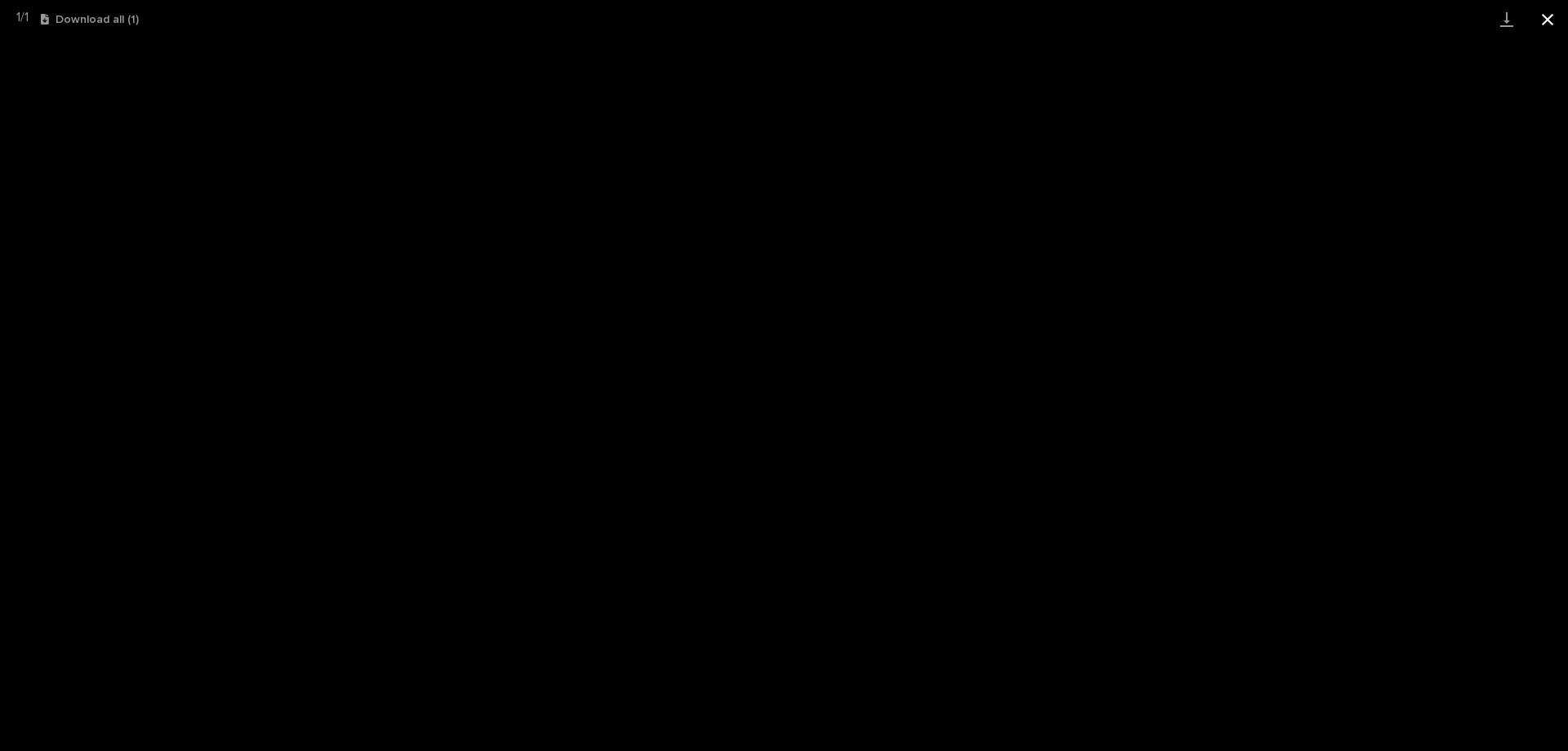 click at bounding box center (1548, 19) 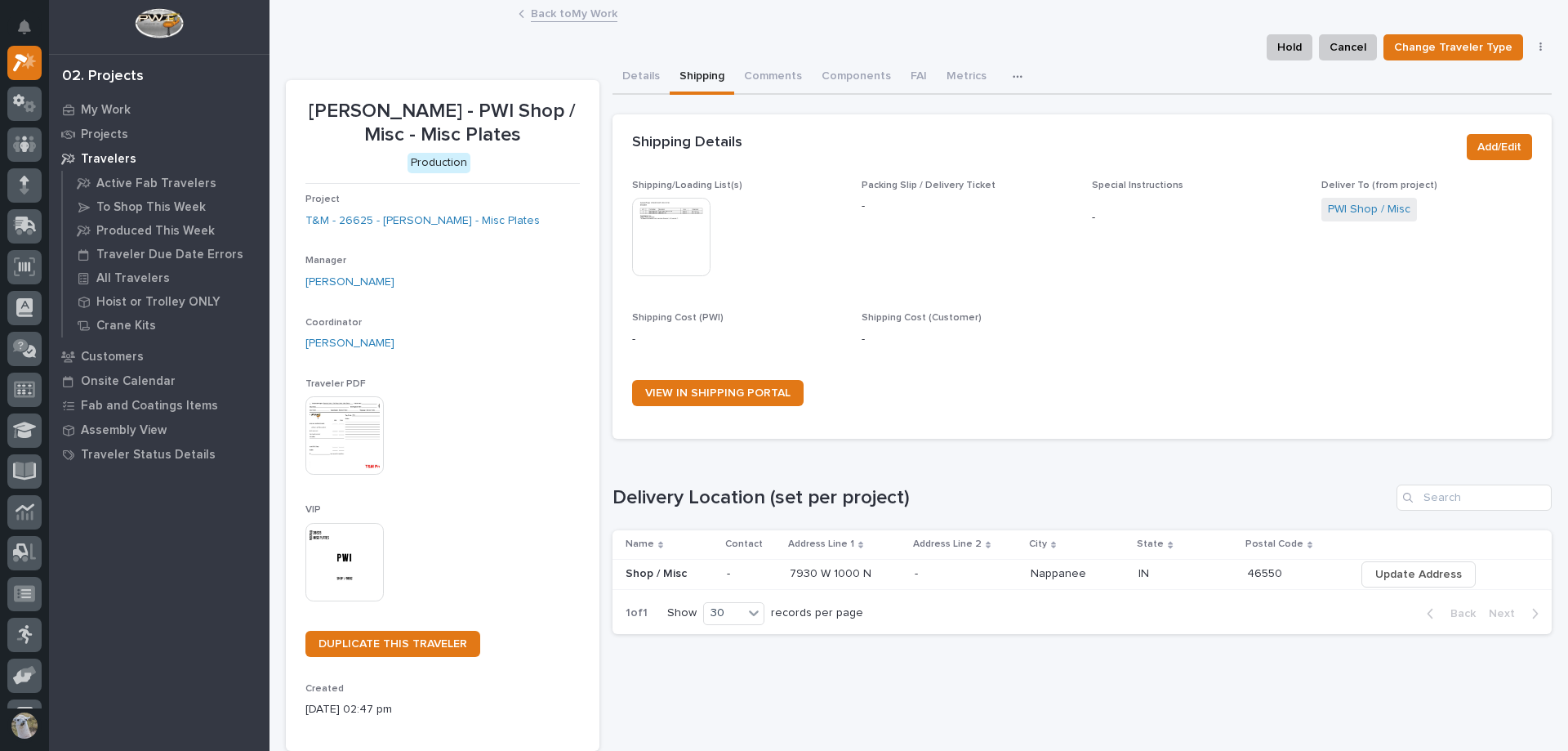 click on "Back to  My Work" at bounding box center (574, 12) 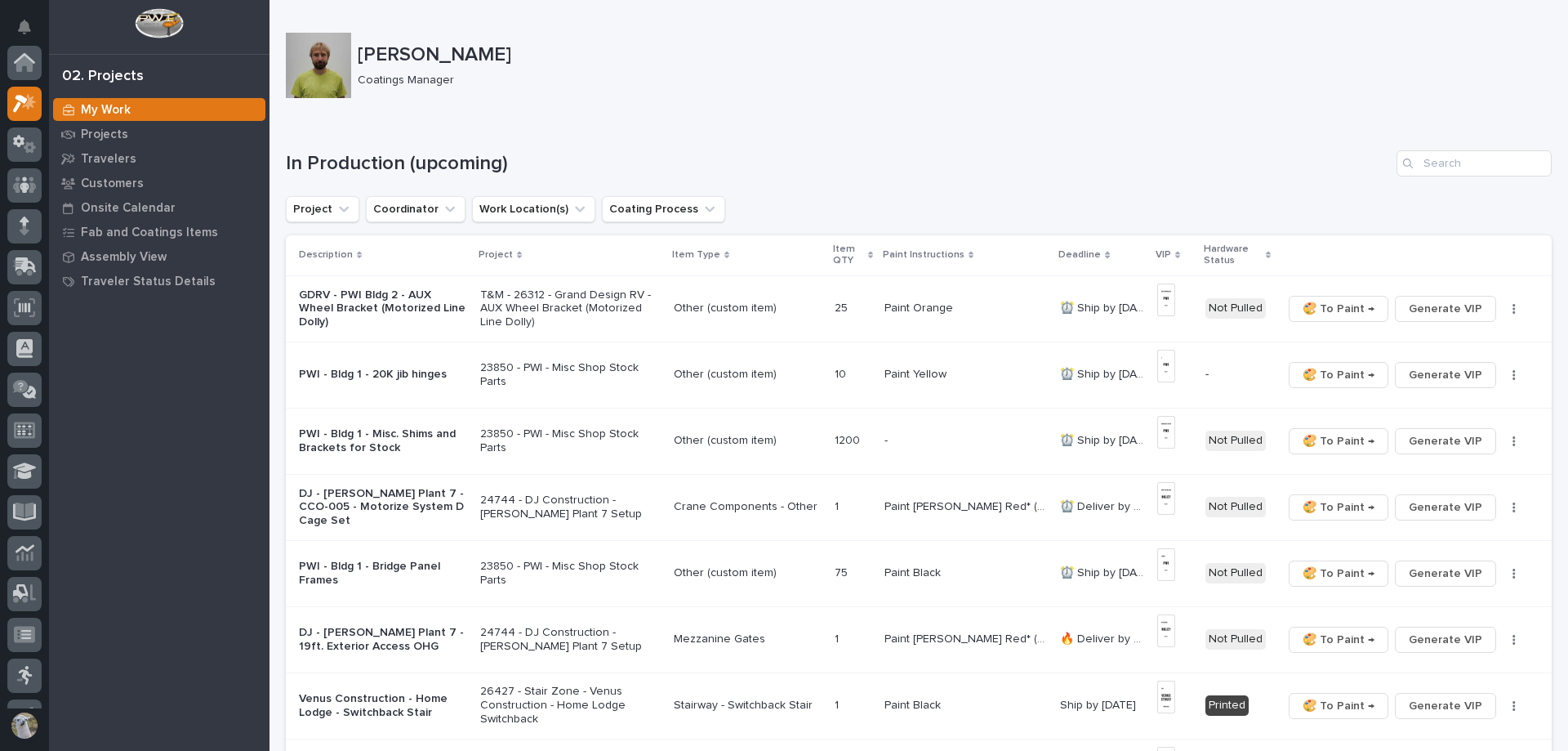 scroll, scrollTop: 41, scrollLeft: 0, axis: vertical 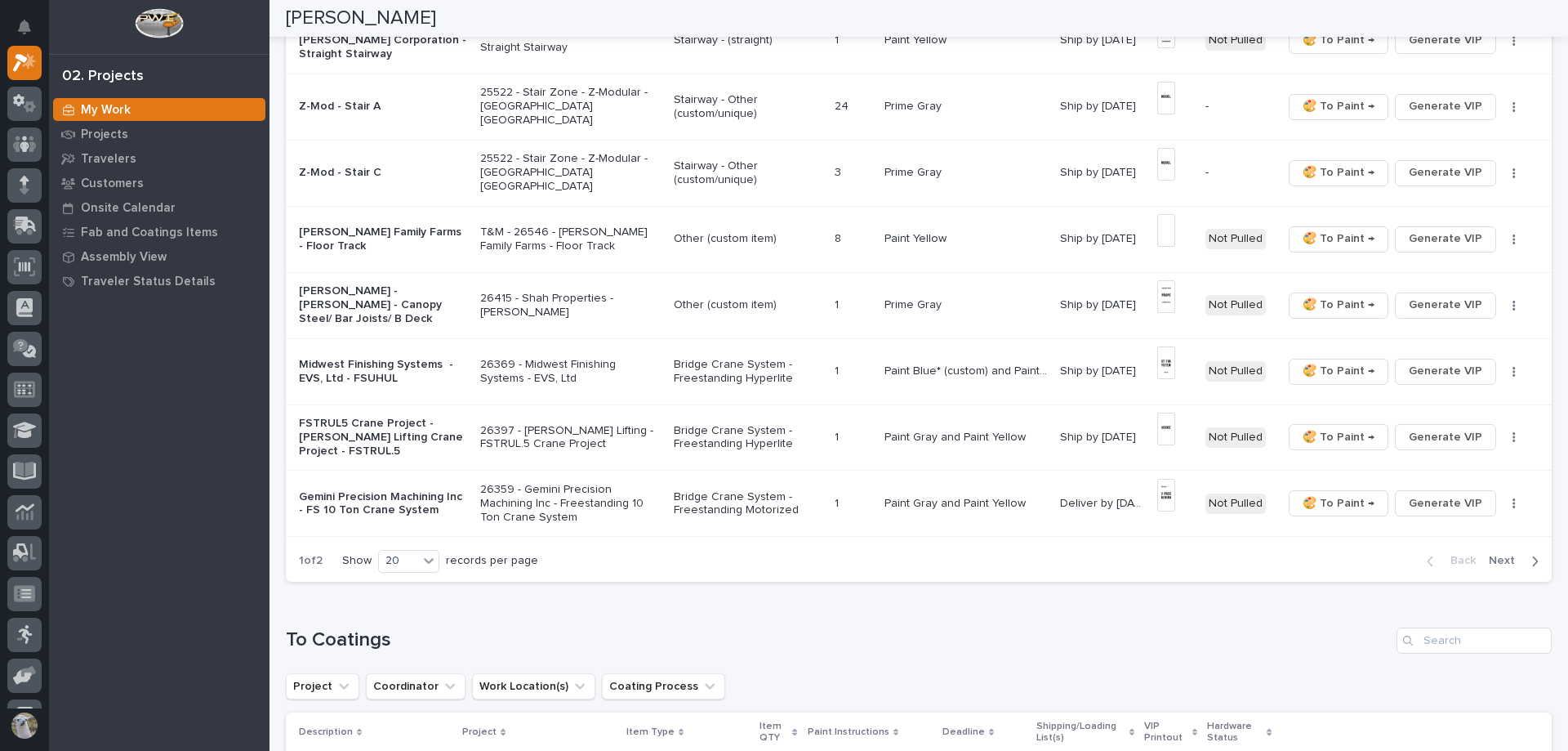 click at bounding box center (1531, 561) 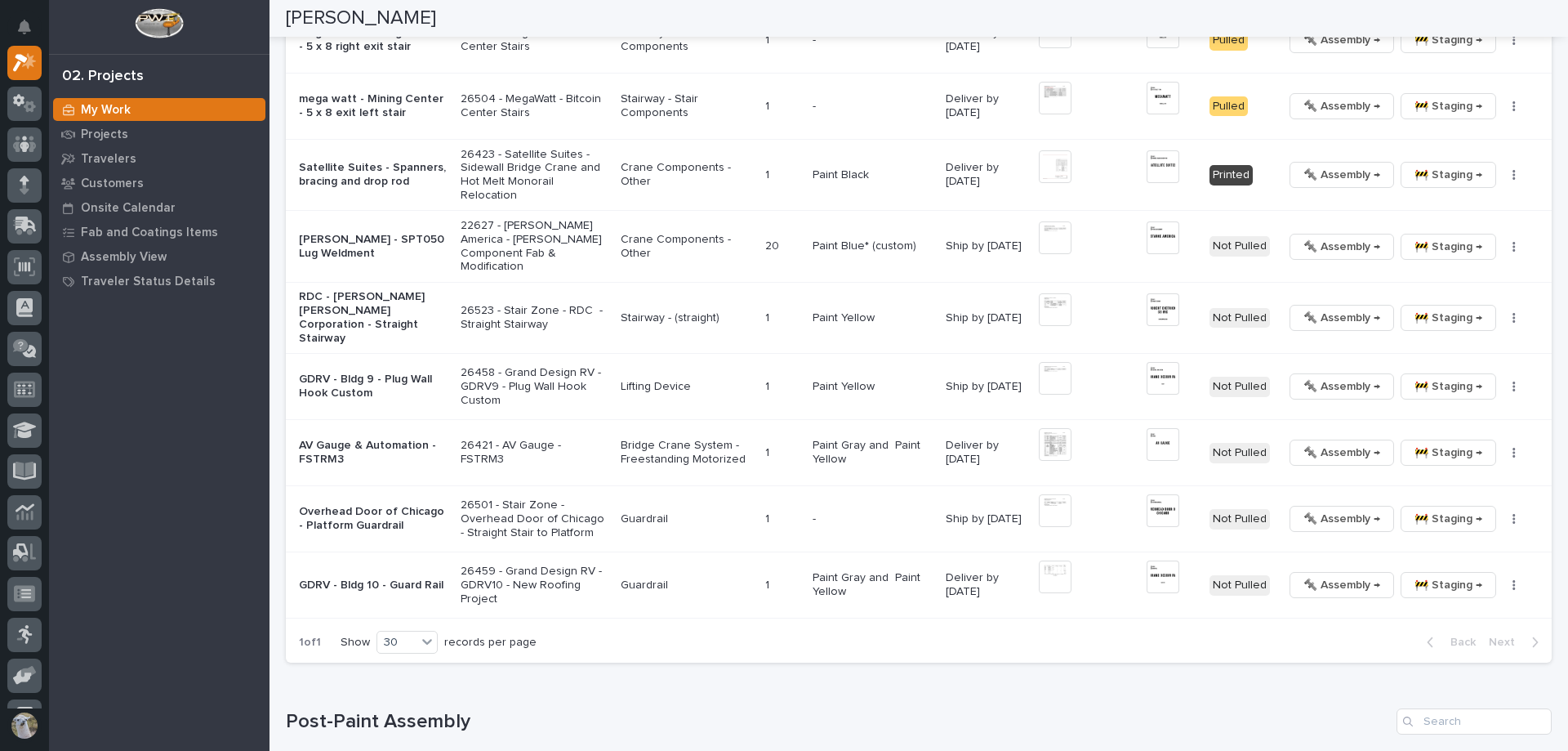 scroll, scrollTop: 1429, scrollLeft: 0, axis: vertical 